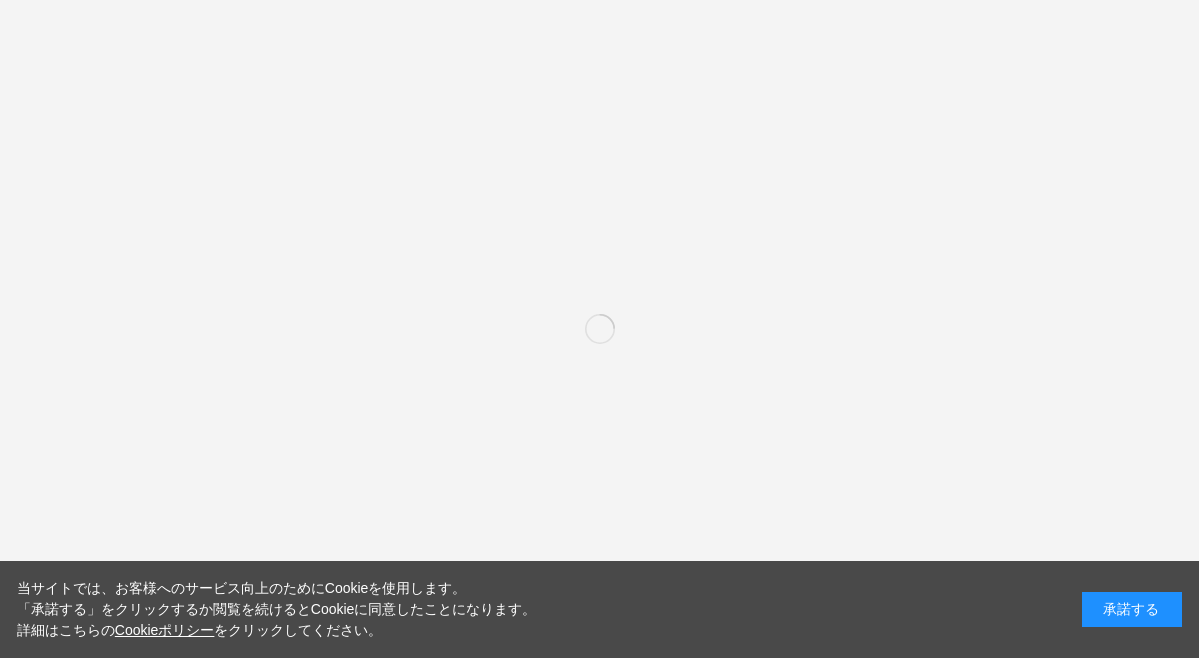scroll, scrollTop: 0, scrollLeft: 0, axis: both 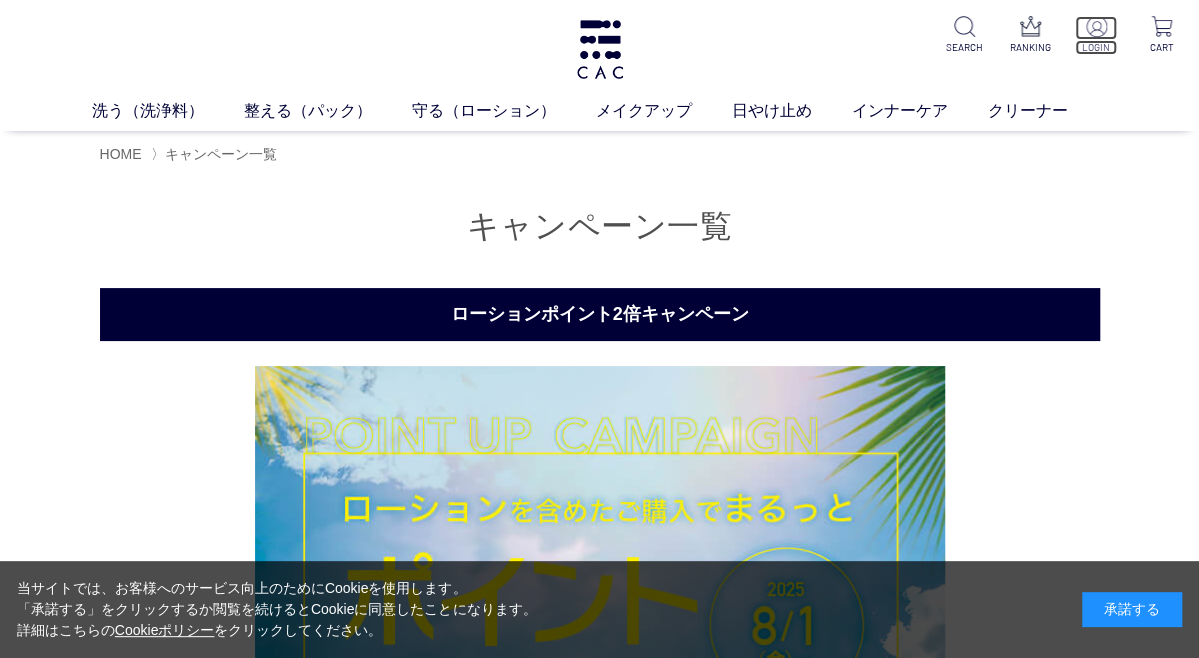 click on "LOGIN" at bounding box center [1096, 47] 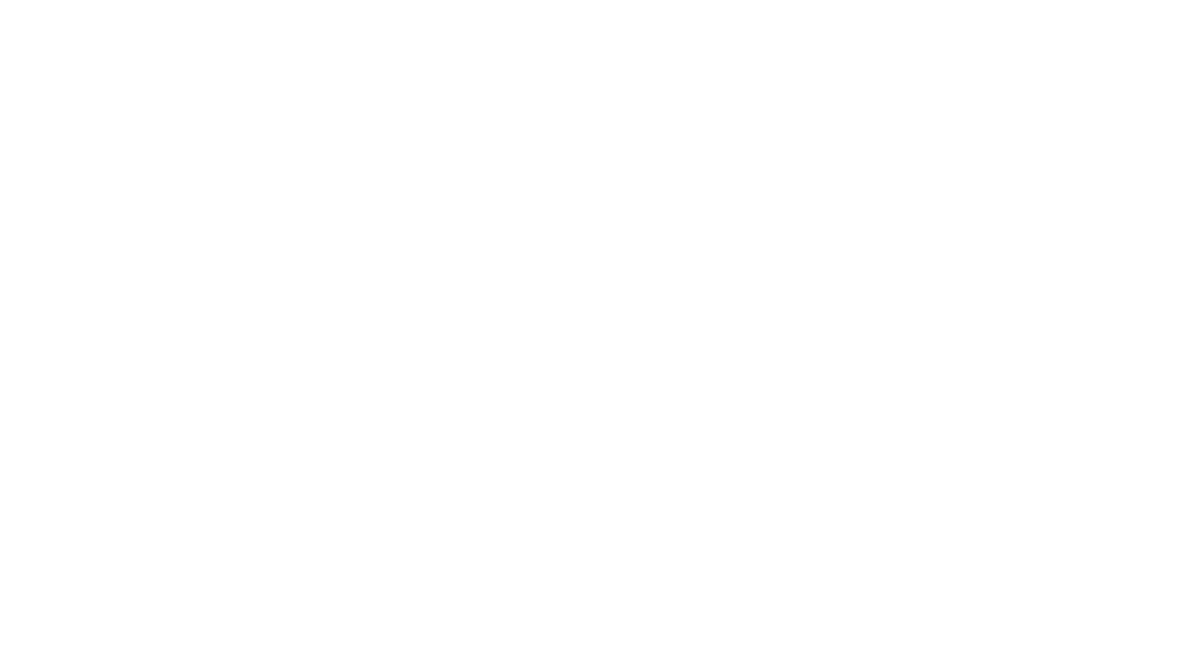 scroll, scrollTop: 0, scrollLeft: 0, axis: both 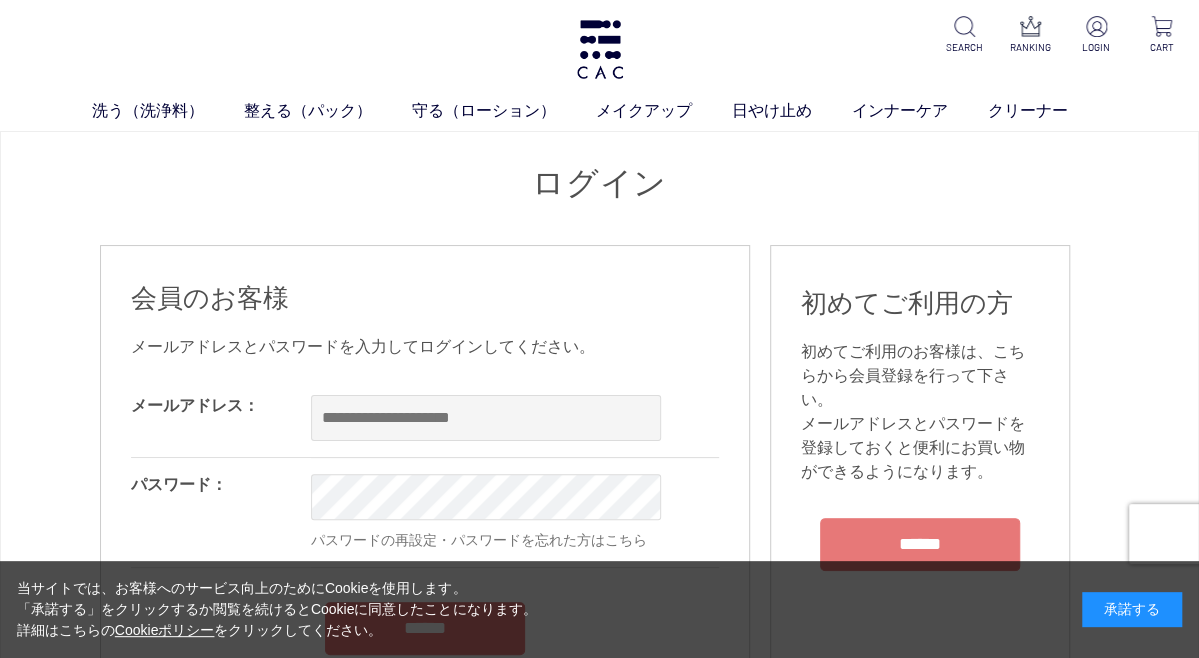 click on "ログインをサポートしますか? 次のトレンドマイクロアカウントのパスワードを入力して、保管庫のロックを解除してください: “ ykchn.32@gmail.com ”" at bounding box center [599, 3545] 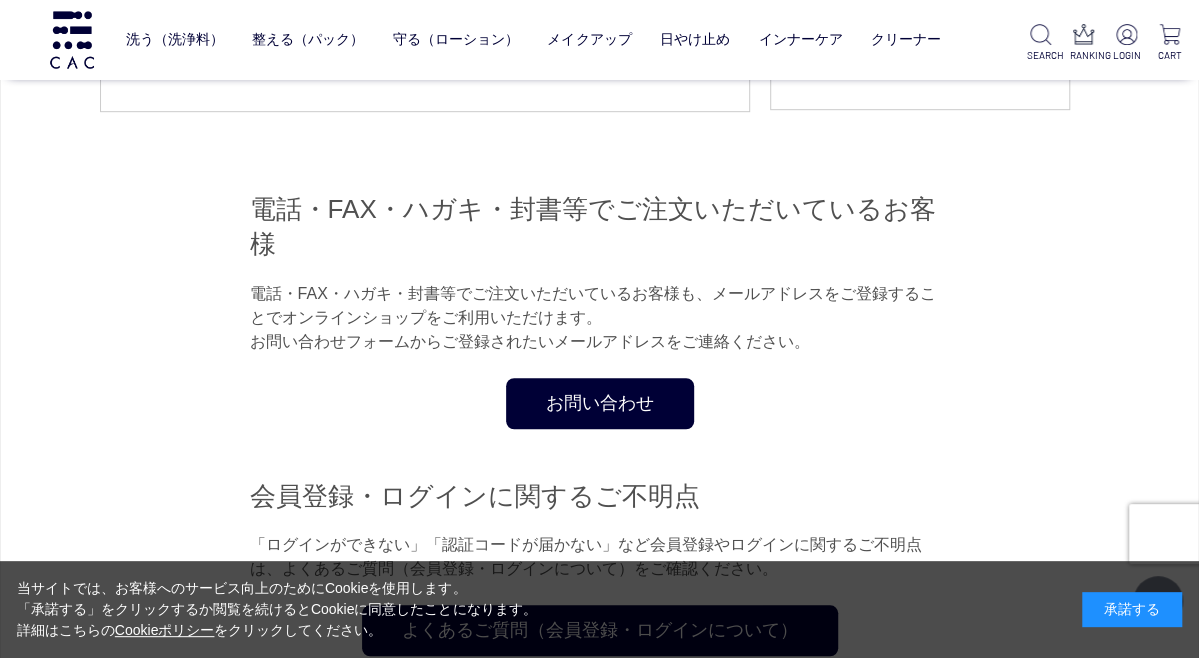 scroll, scrollTop: 575, scrollLeft: 0, axis: vertical 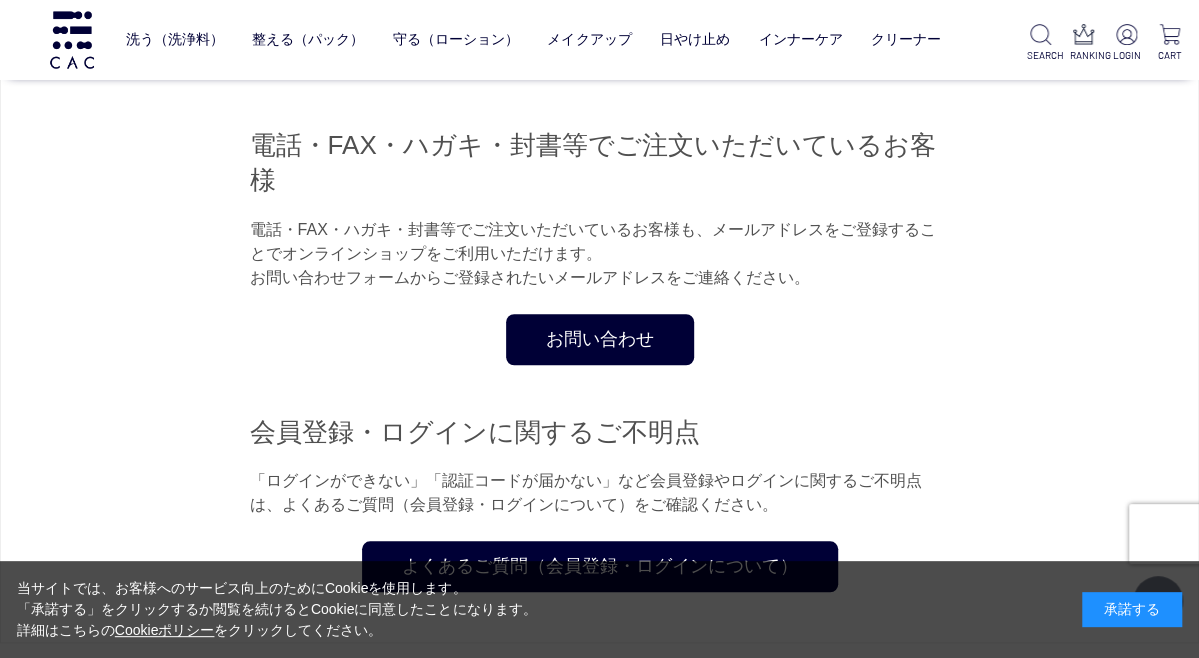 click on "保管庫のロックを解除する" at bounding box center [599, 2912] 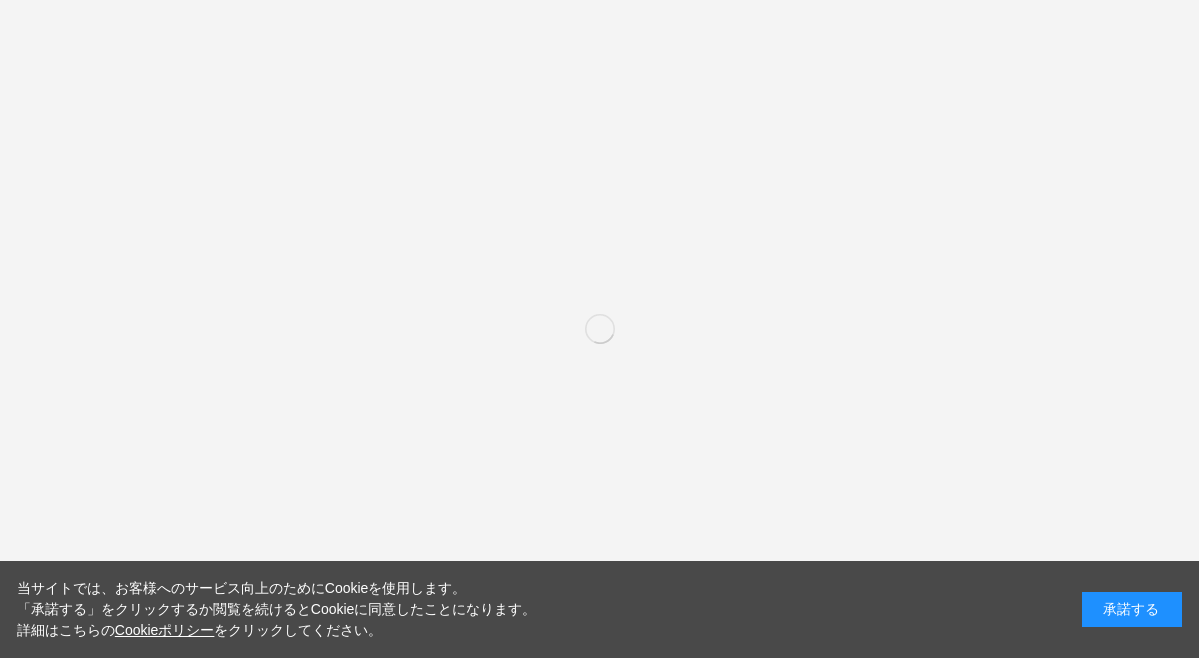 scroll, scrollTop: 0, scrollLeft: 0, axis: both 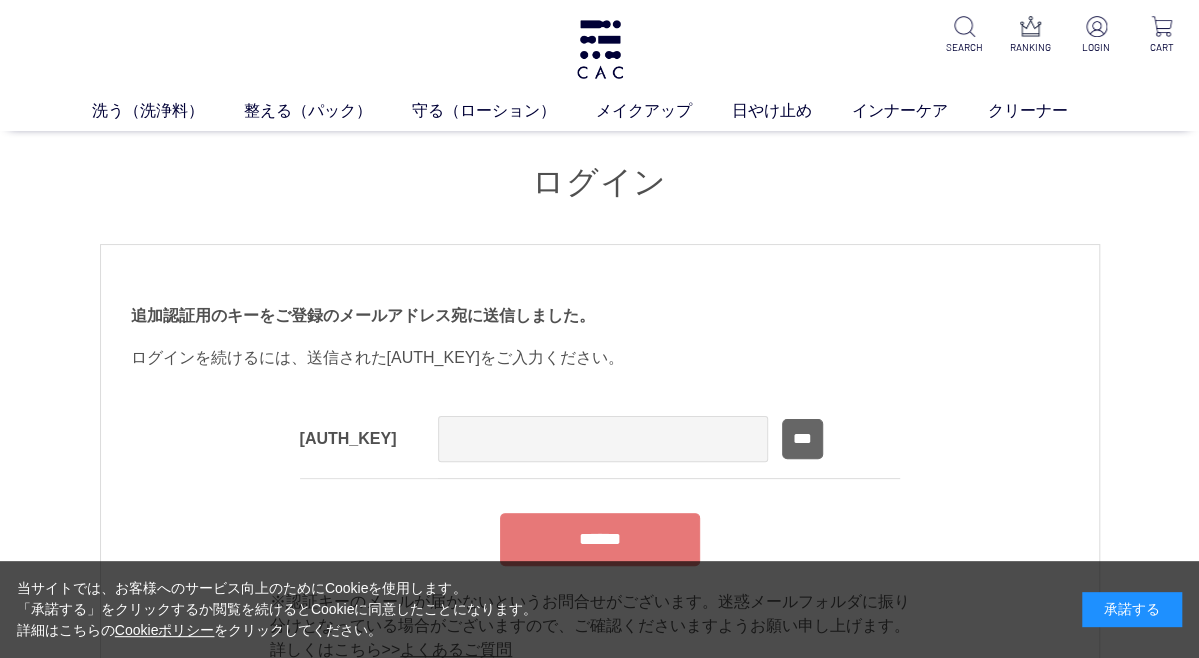 click 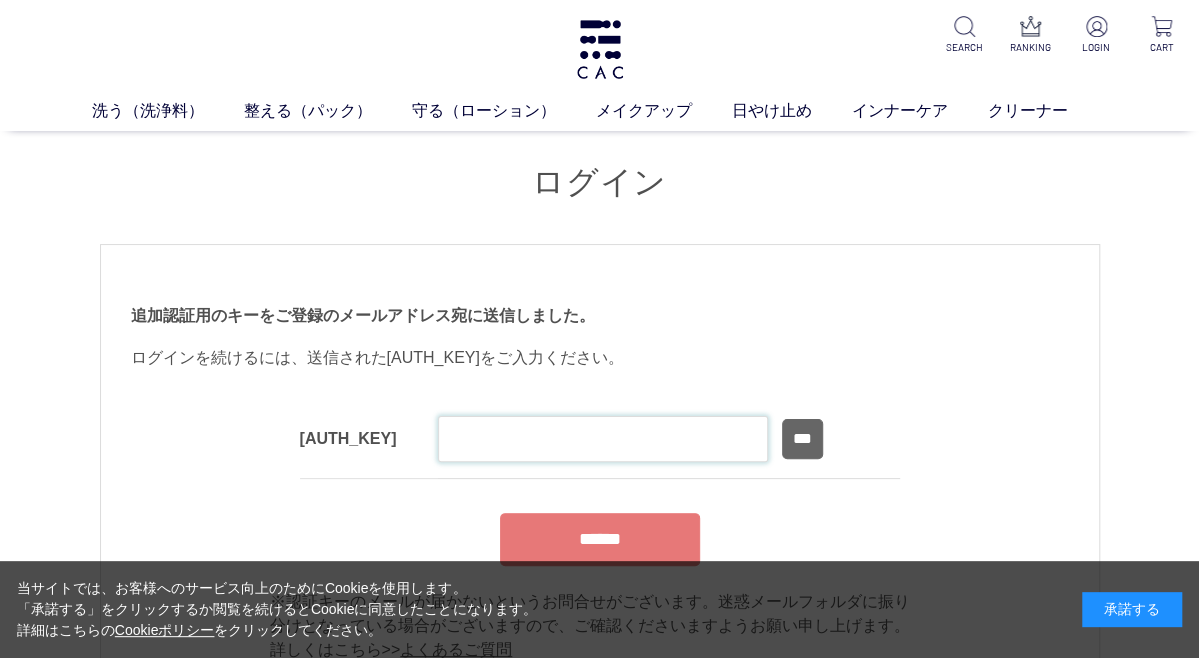 click at bounding box center (603, 439) 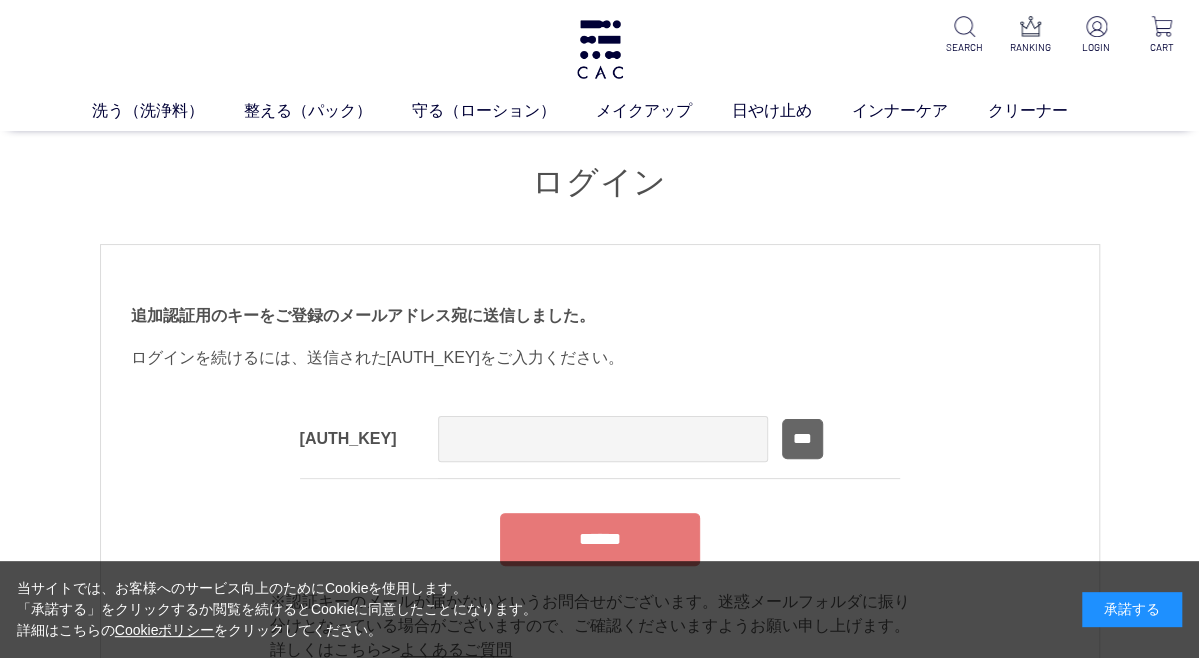 click on "保存" at bounding box center (599, 3162) 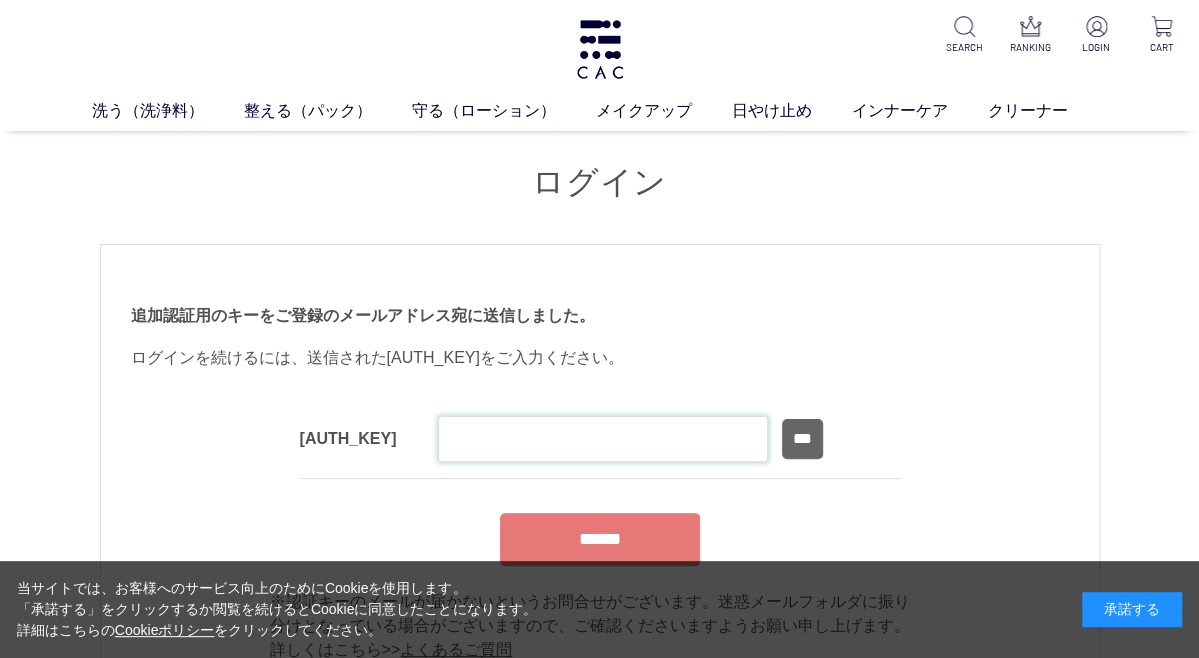 click at bounding box center [603, 439] 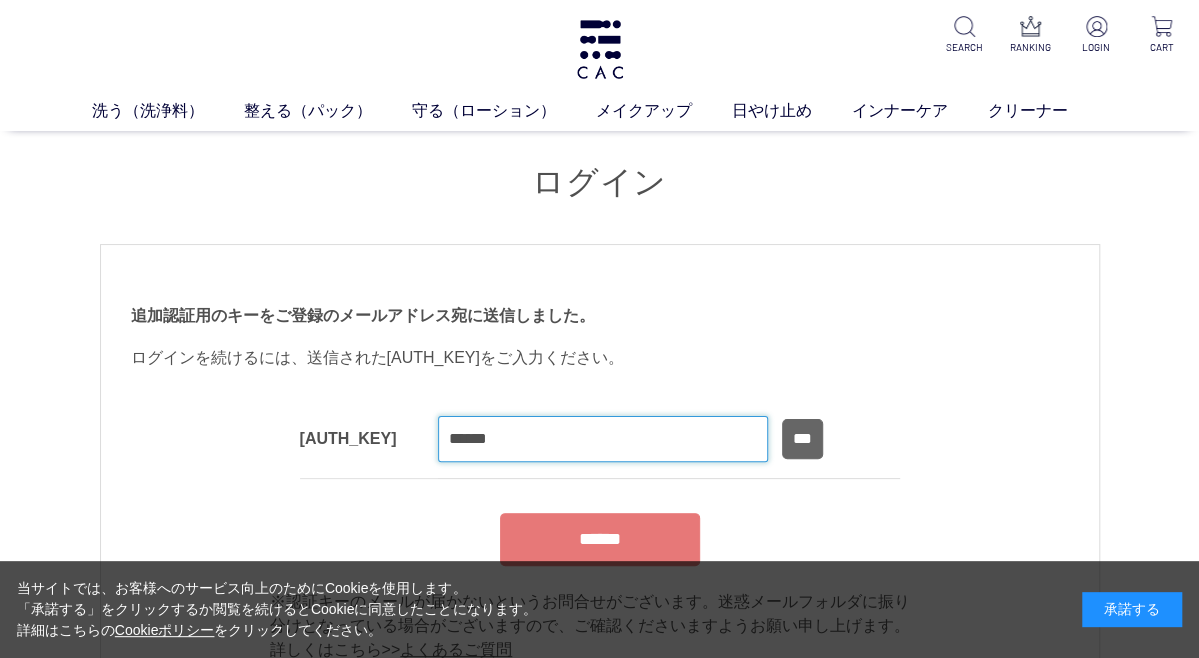 type on "******" 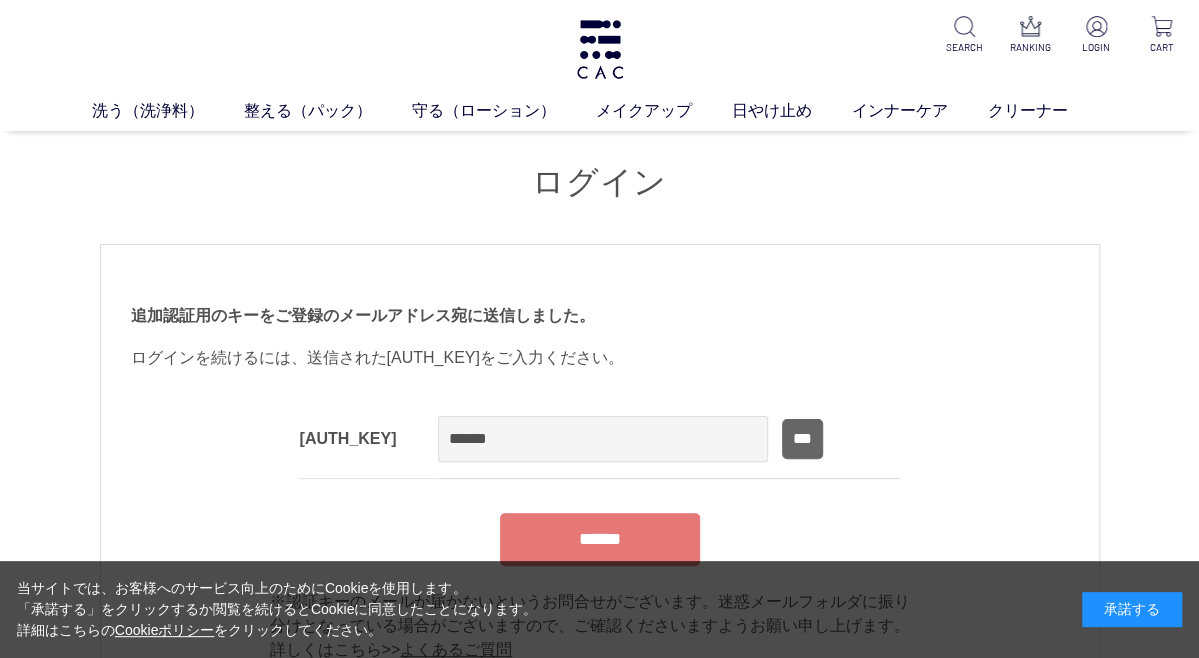 click on "******" at bounding box center [600, 539] 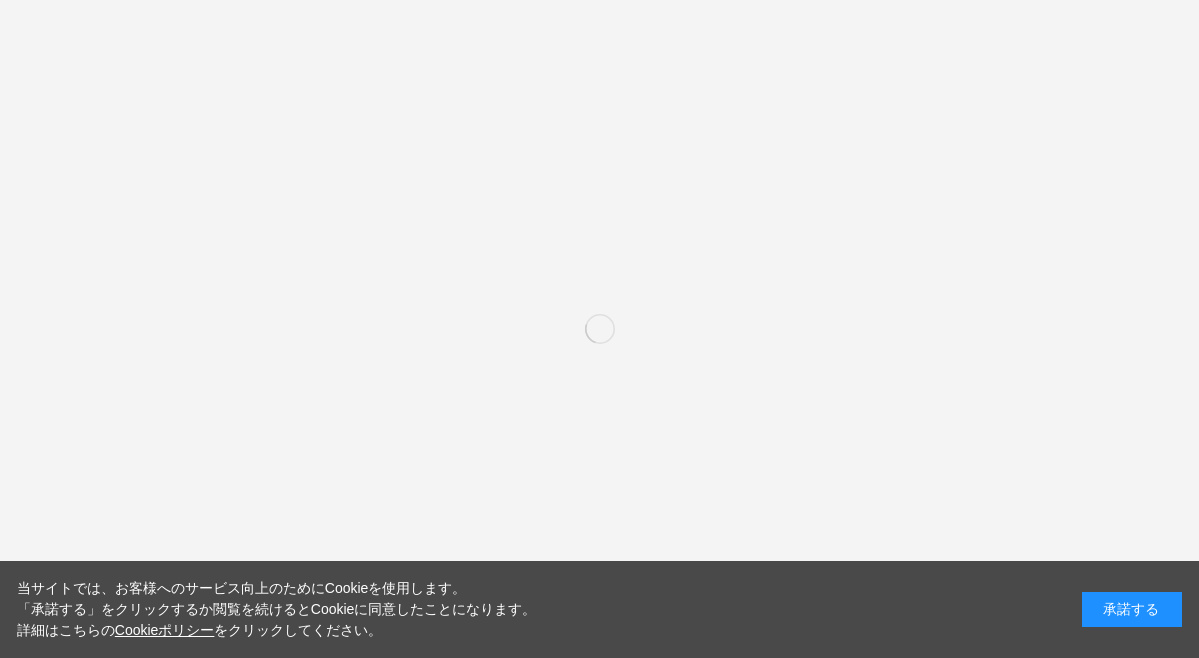 scroll, scrollTop: 0, scrollLeft: 0, axis: both 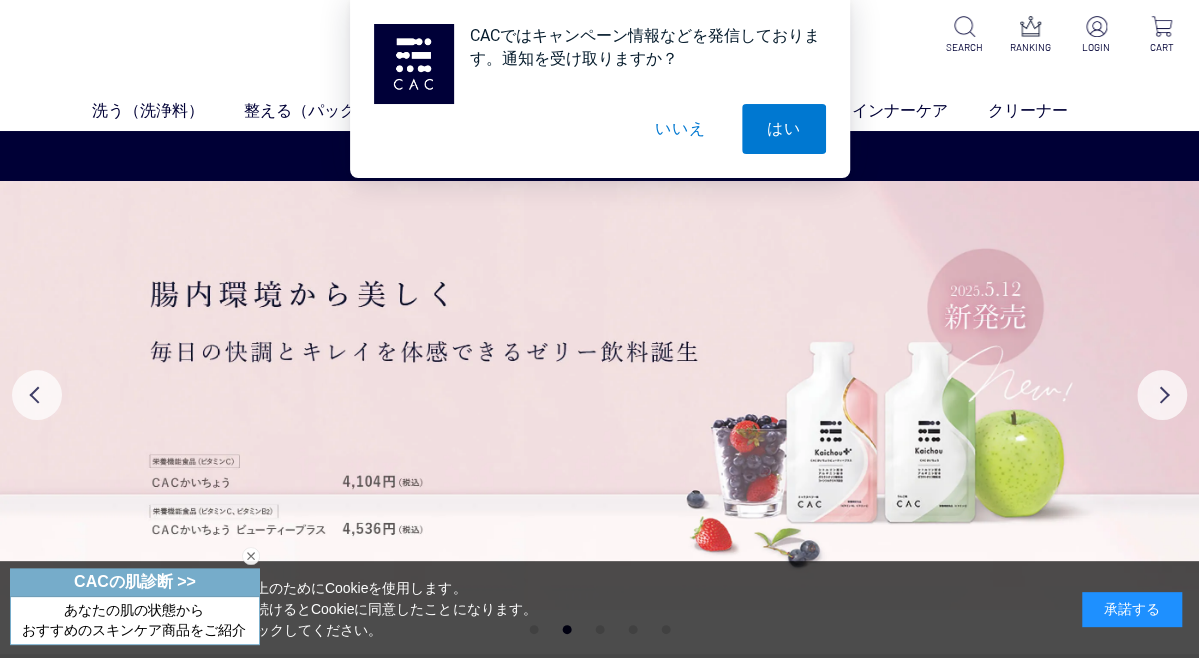 click on "いいえ" at bounding box center (680, 129) 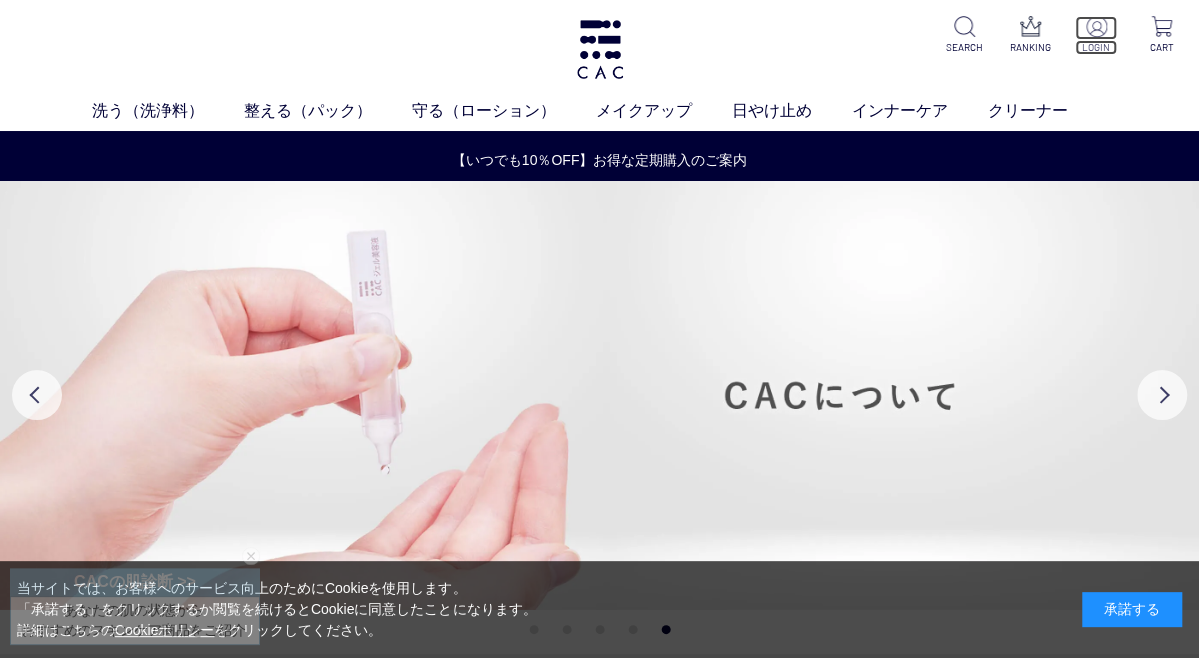 click at bounding box center (1096, 28) 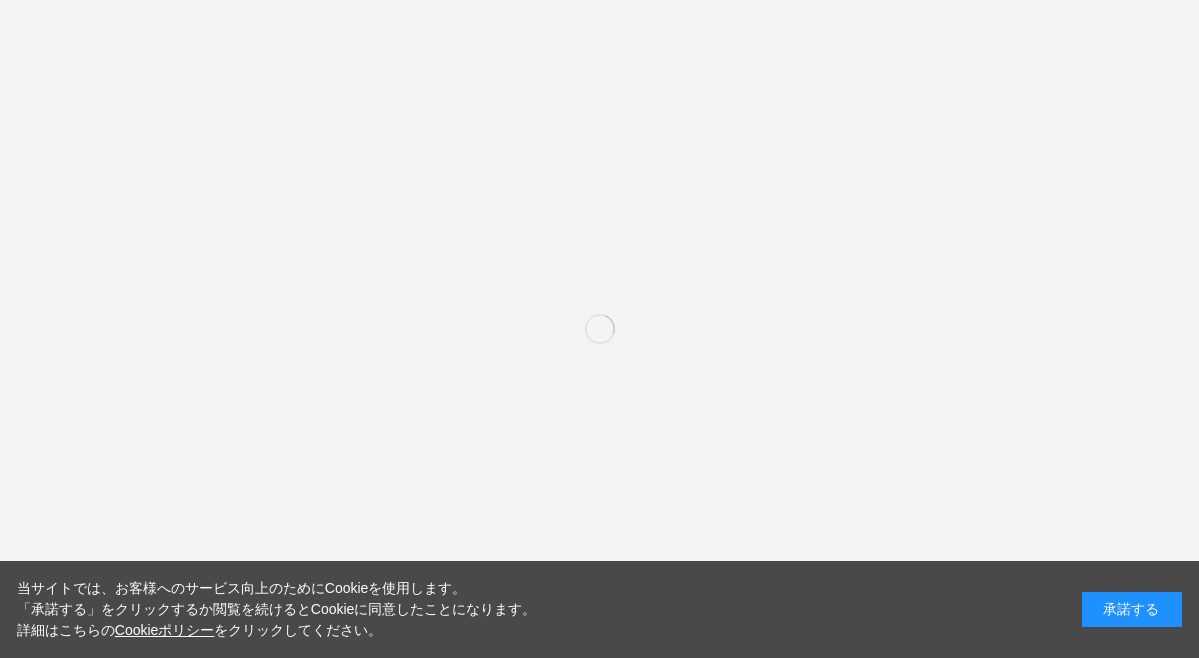 scroll, scrollTop: 0, scrollLeft: 0, axis: both 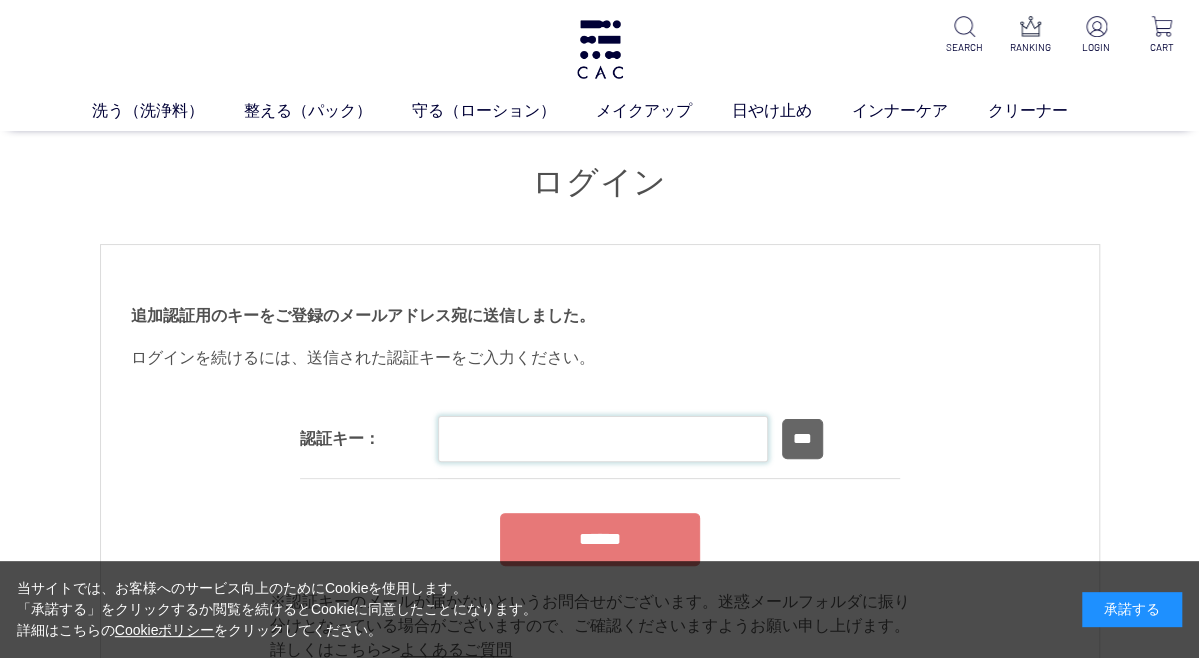 click at bounding box center (603, 439) 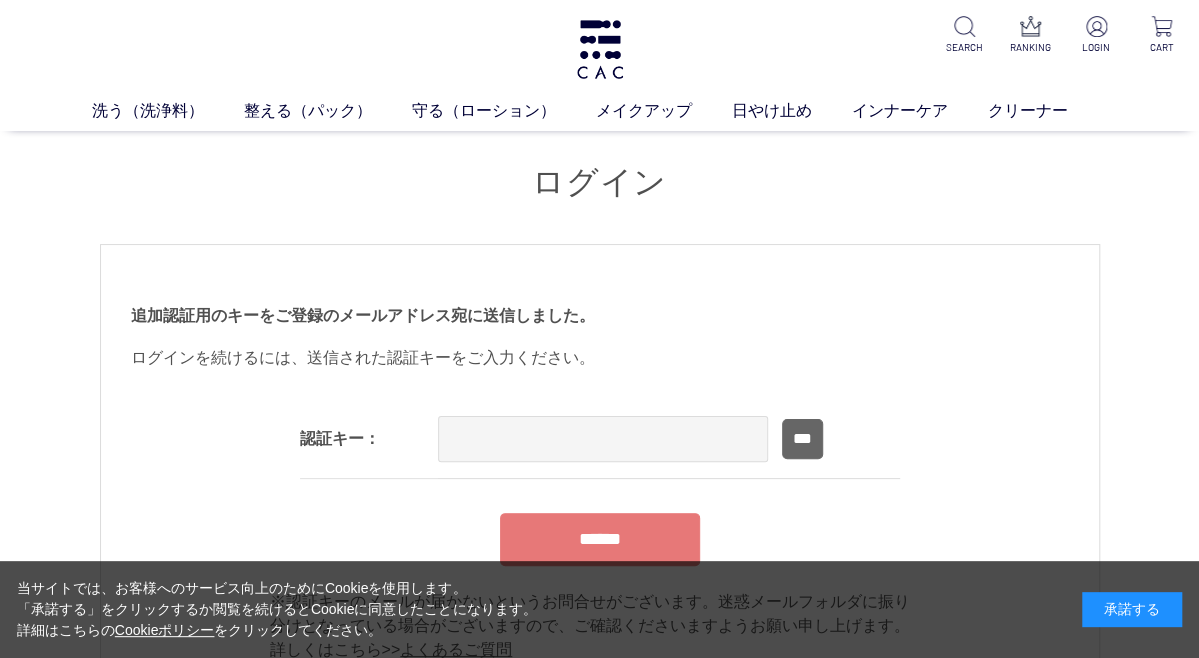 click on "******" at bounding box center [600, 539] 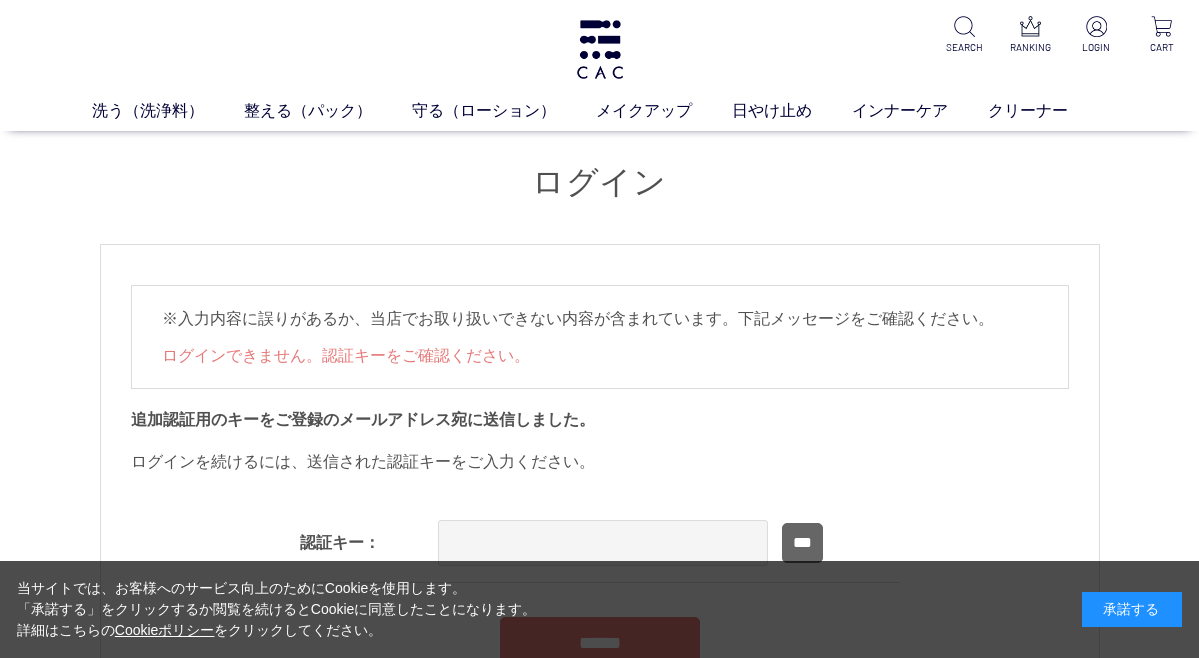 scroll, scrollTop: 0, scrollLeft: 0, axis: both 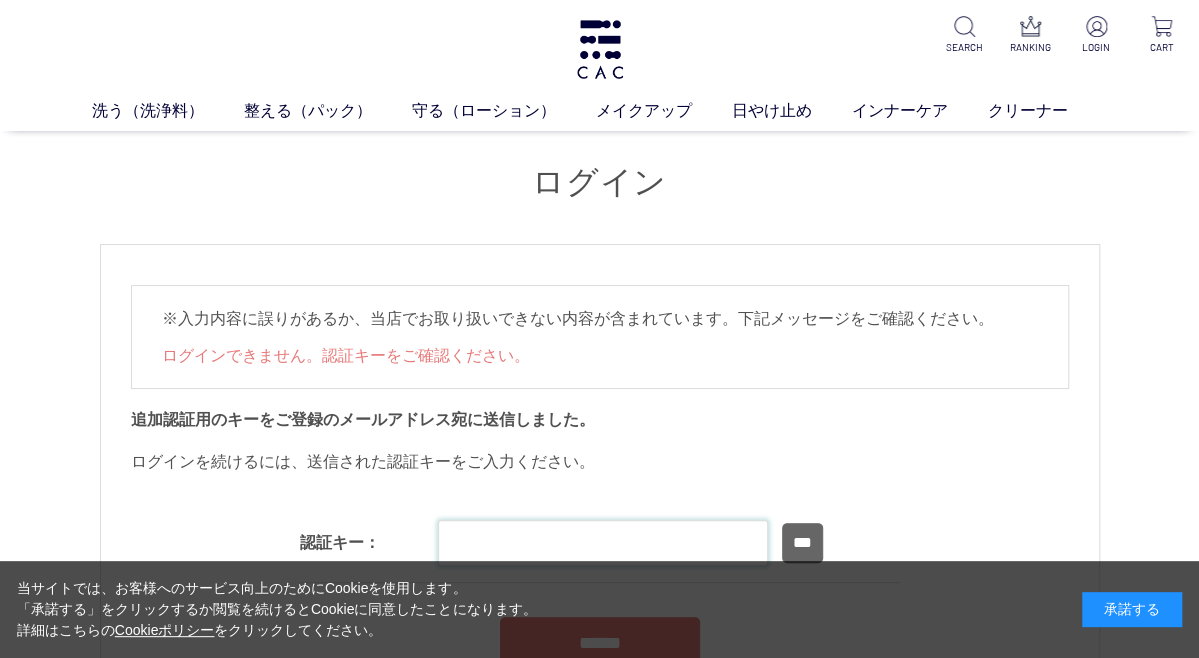 click at bounding box center [603, 543] 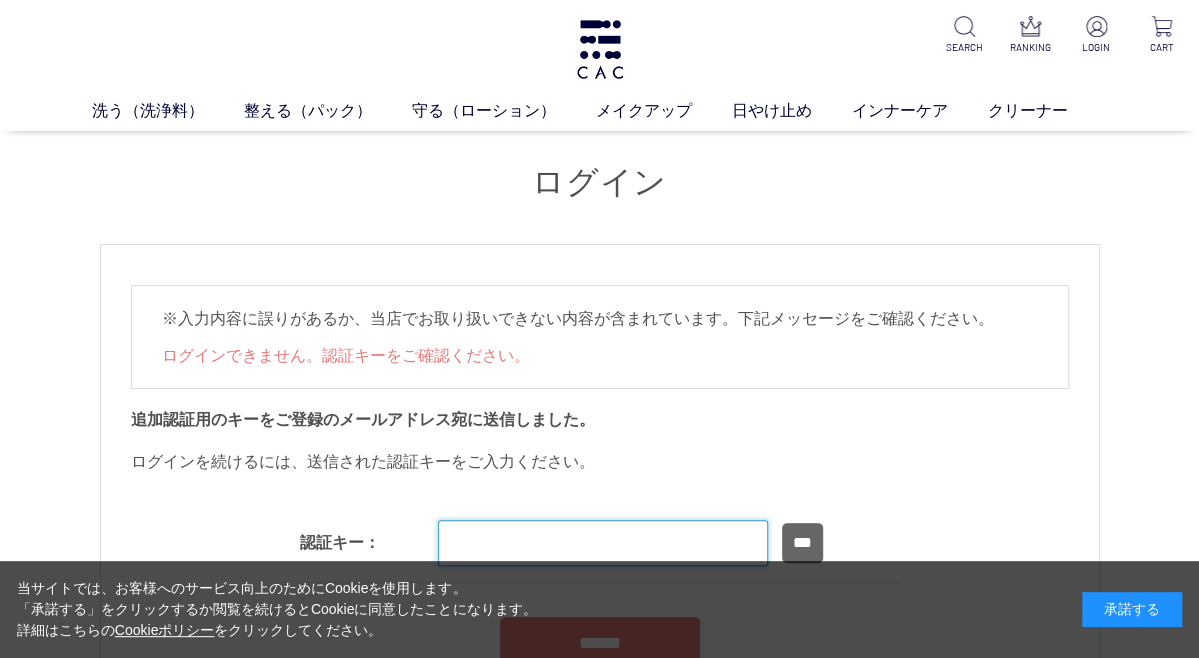 type on "******" 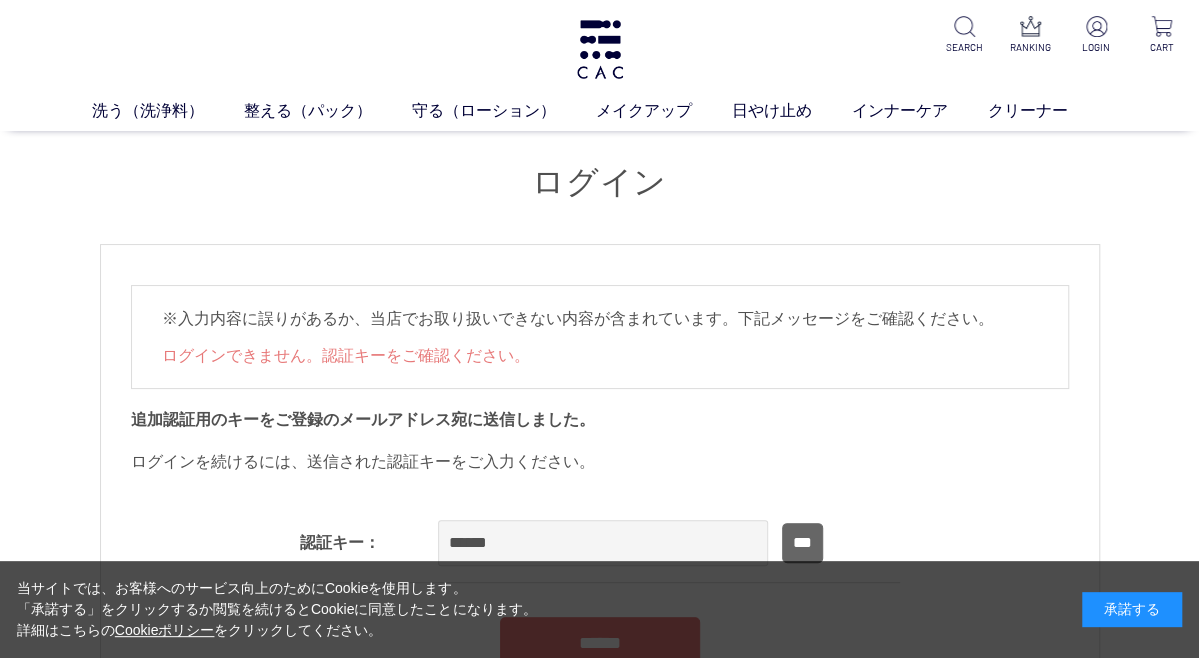 click on "追加認証用のキーをご登録のメールアドレス宛に送信しました。" at bounding box center [600, 419] 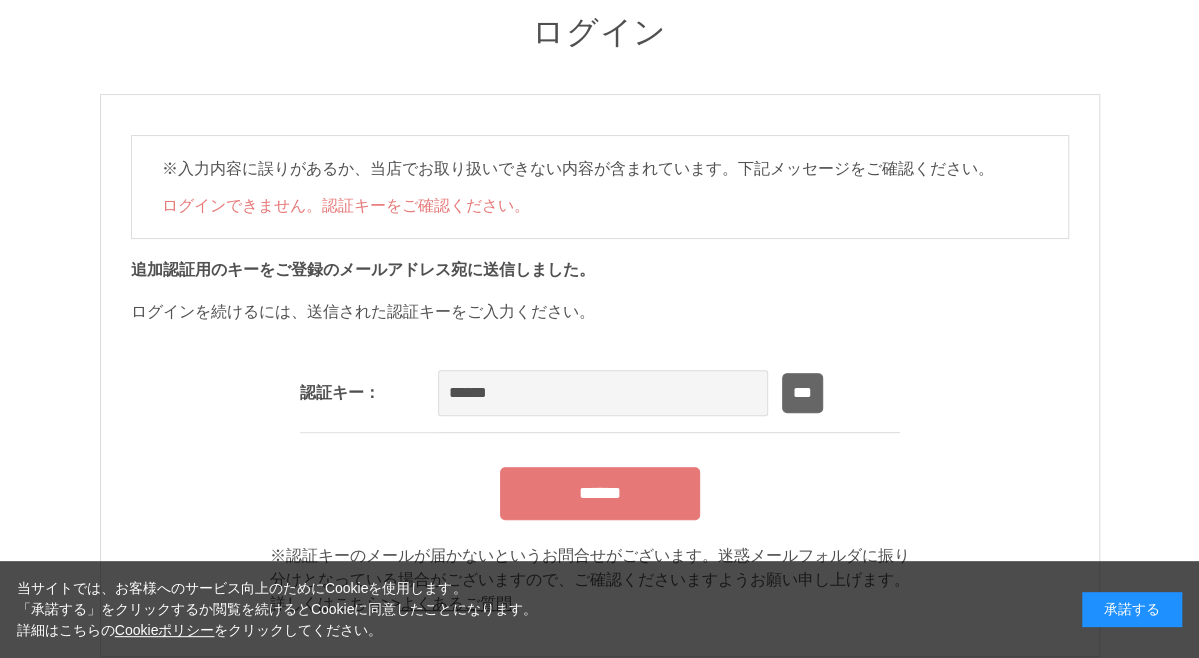 scroll, scrollTop: 160, scrollLeft: 0, axis: vertical 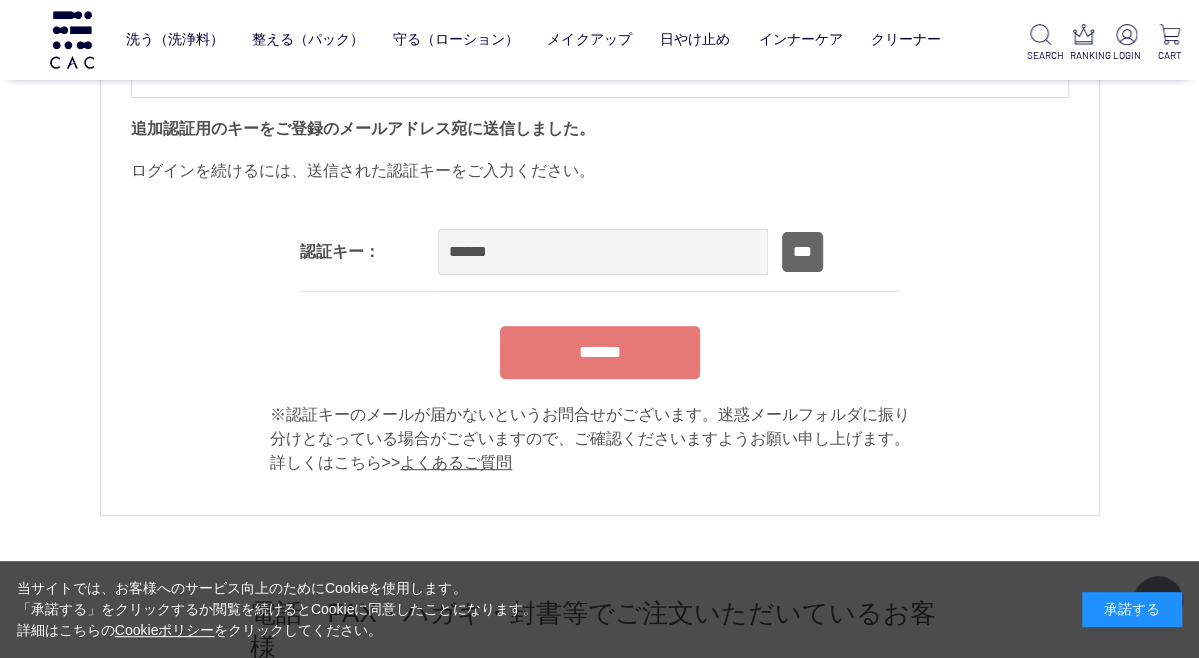 click on "******" at bounding box center [600, 352] 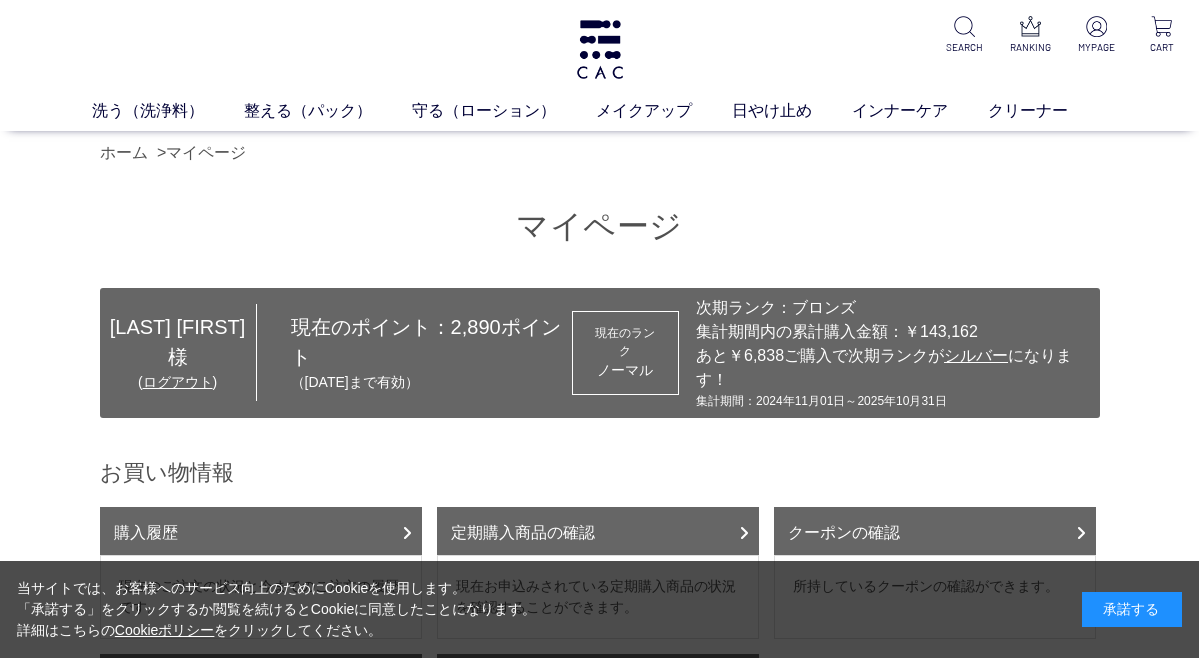 scroll, scrollTop: 0, scrollLeft: 0, axis: both 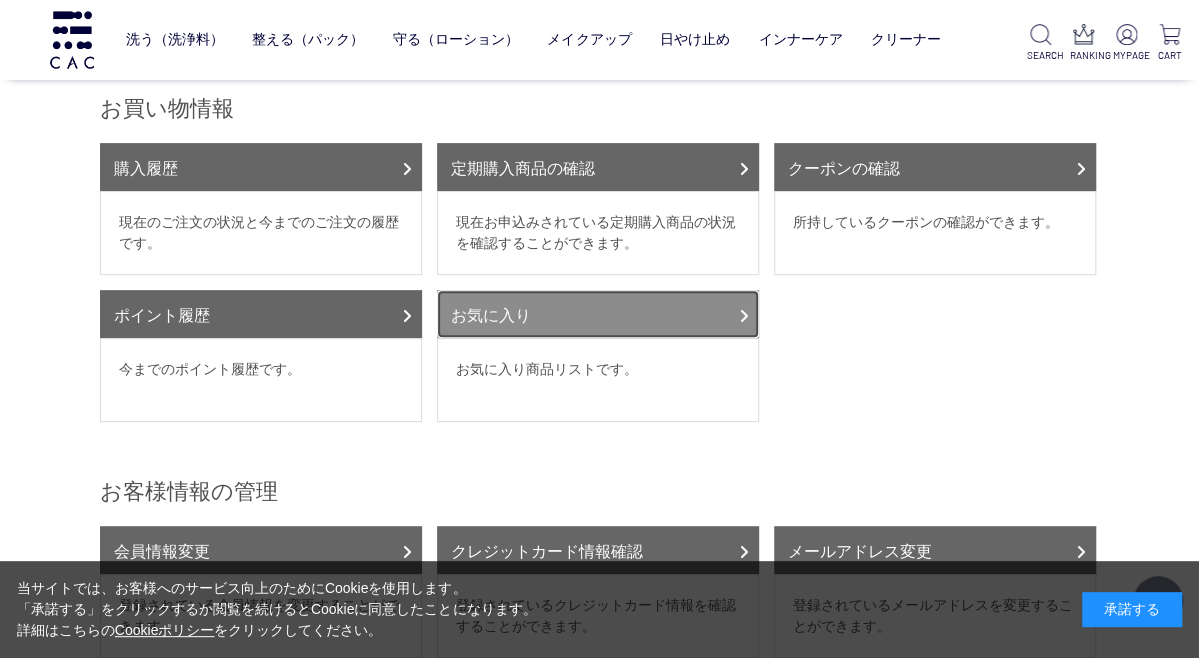 click at bounding box center [744, 316] 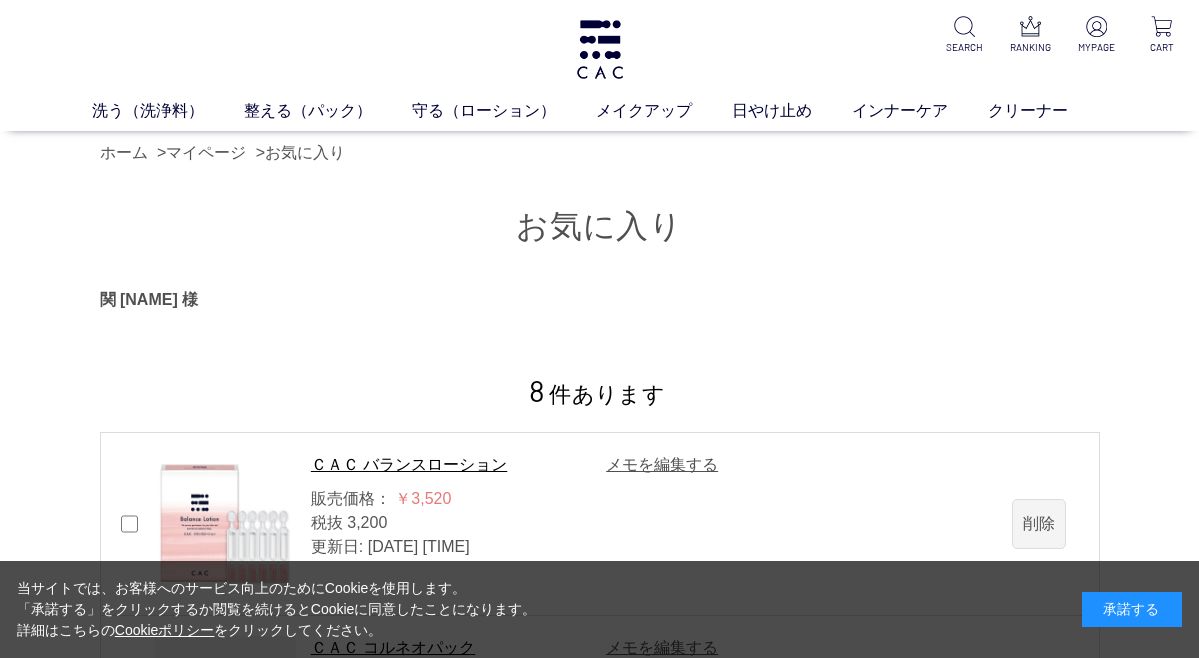 scroll, scrollTop: 0, scrollLeft: 0, axis: both 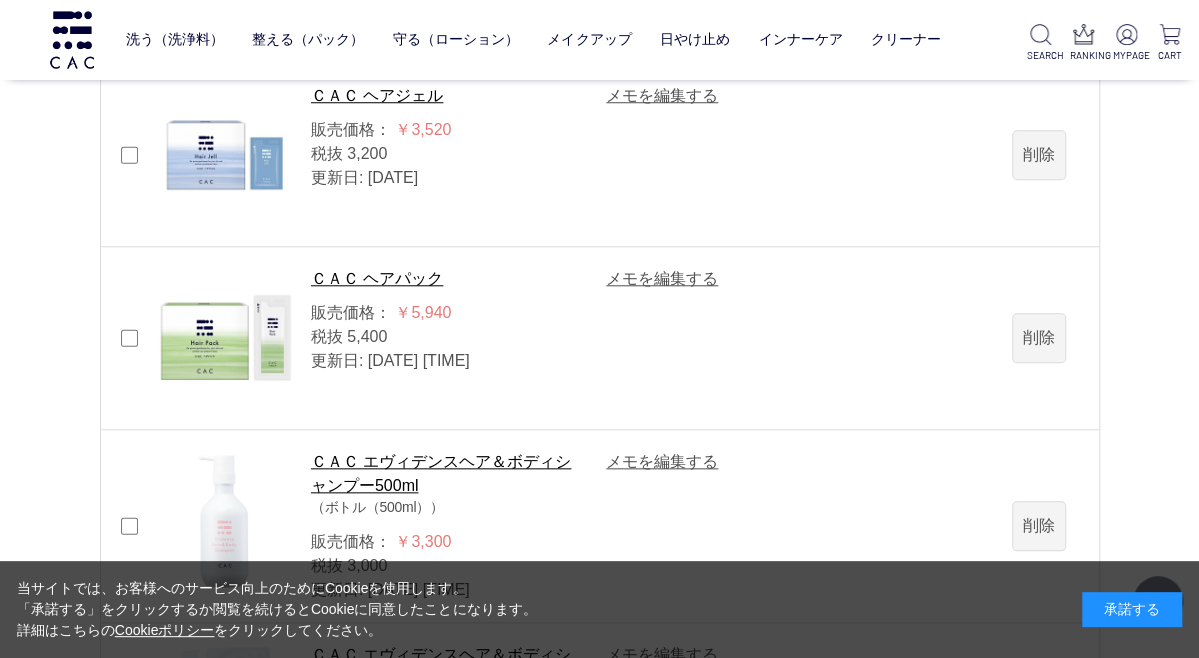 click on "ＣＡＣ ヘアパック
販売価格：
￥5,940
税抜 5,400
更新日:
2022/12/14 14:01:24
*****
*****
メモを編集する
削除" at bounding box center (600, 338) 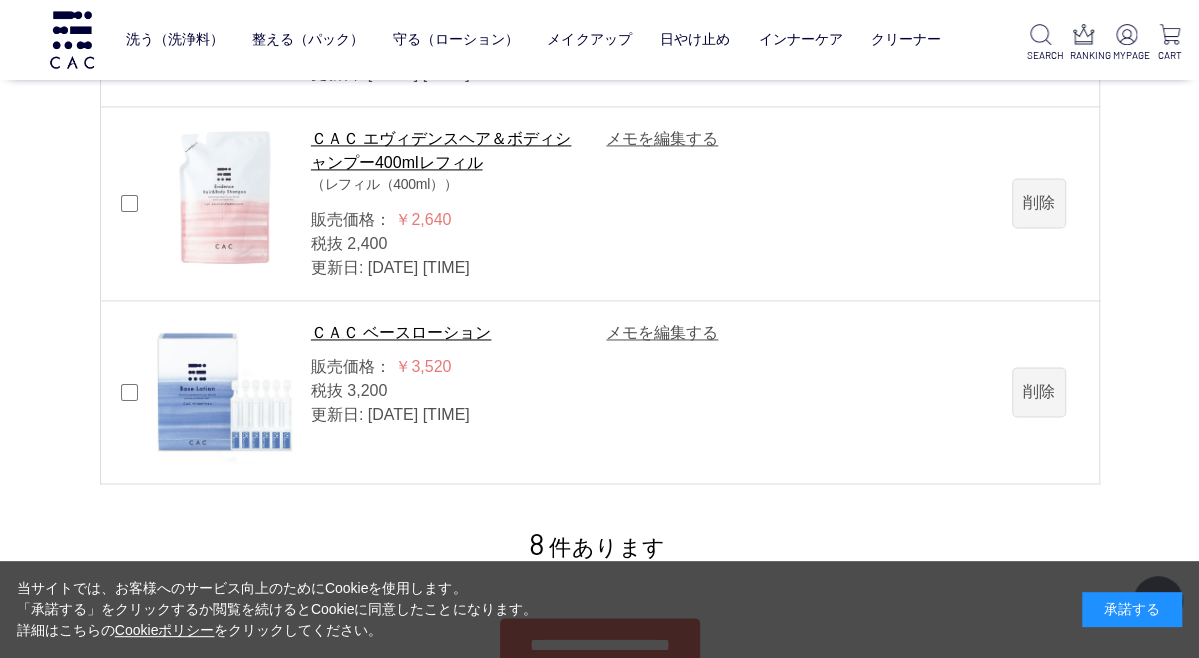 scroll, scrollTop: 1378, scrollLeft: 0, axis: vertical 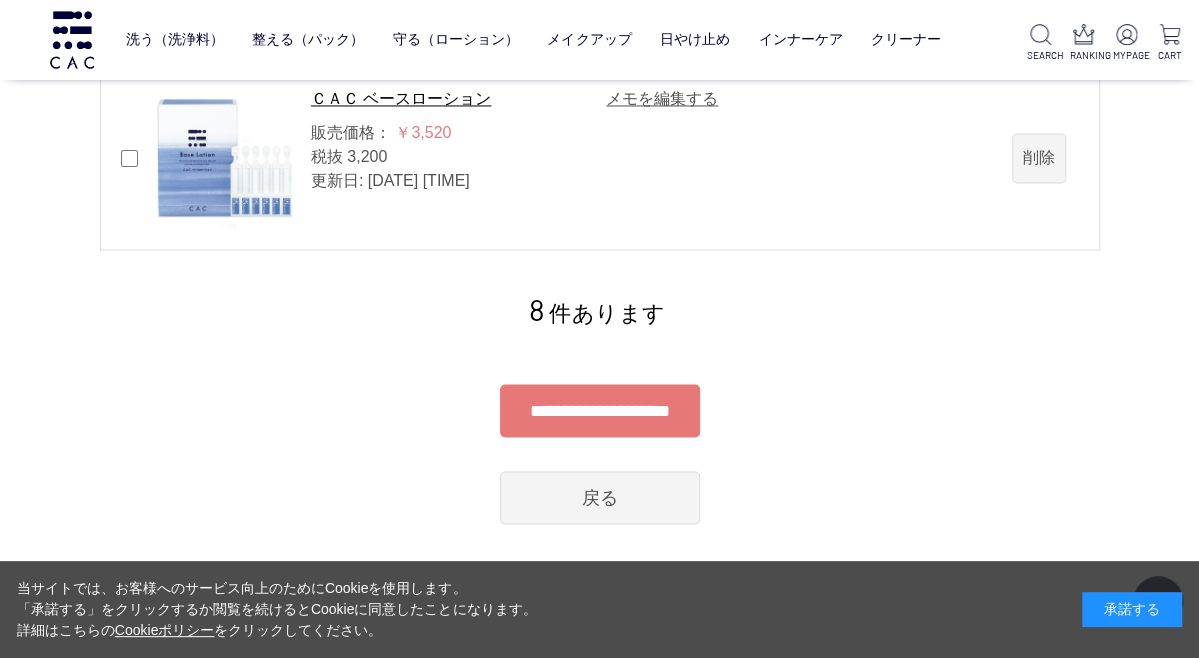 click on "**********" at bounding box center (600, 410) 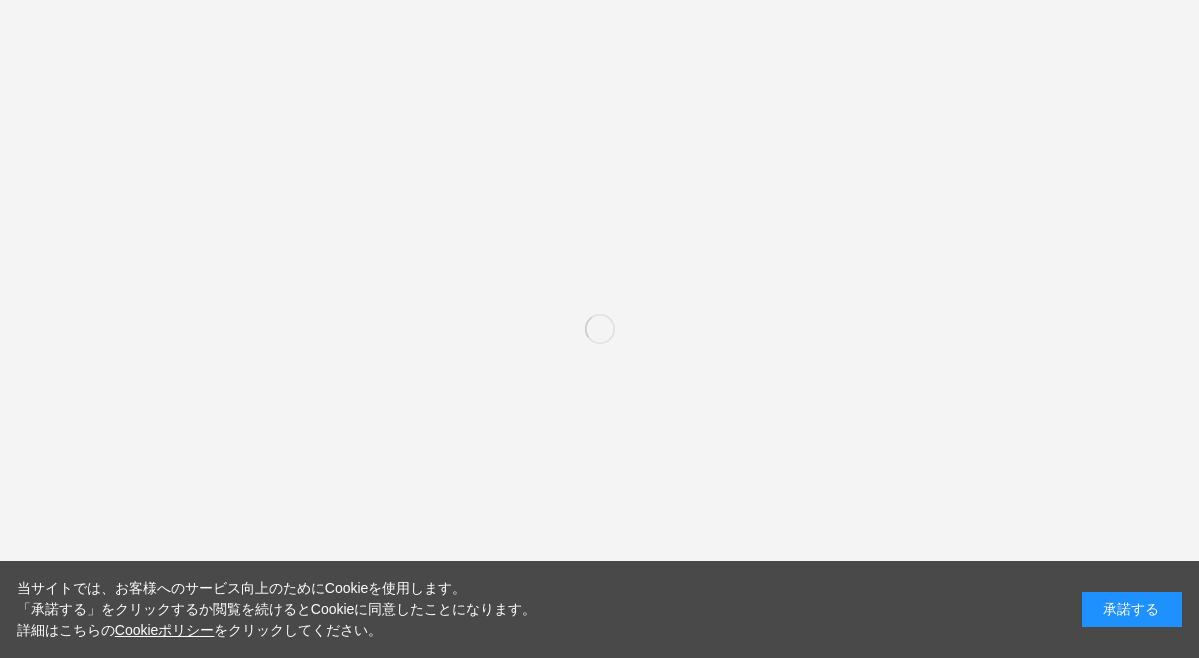scroll, scrollTop: 0, scrollLeft: 0, axis: both 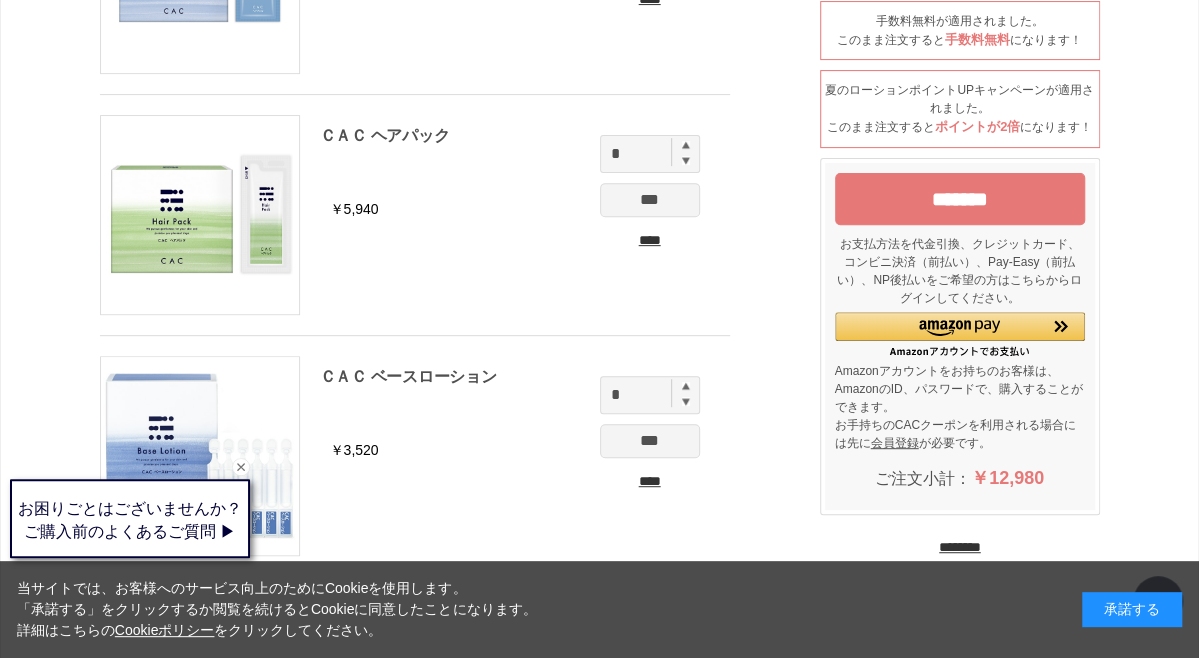 click on "*******" at bounding box center (960, 199) 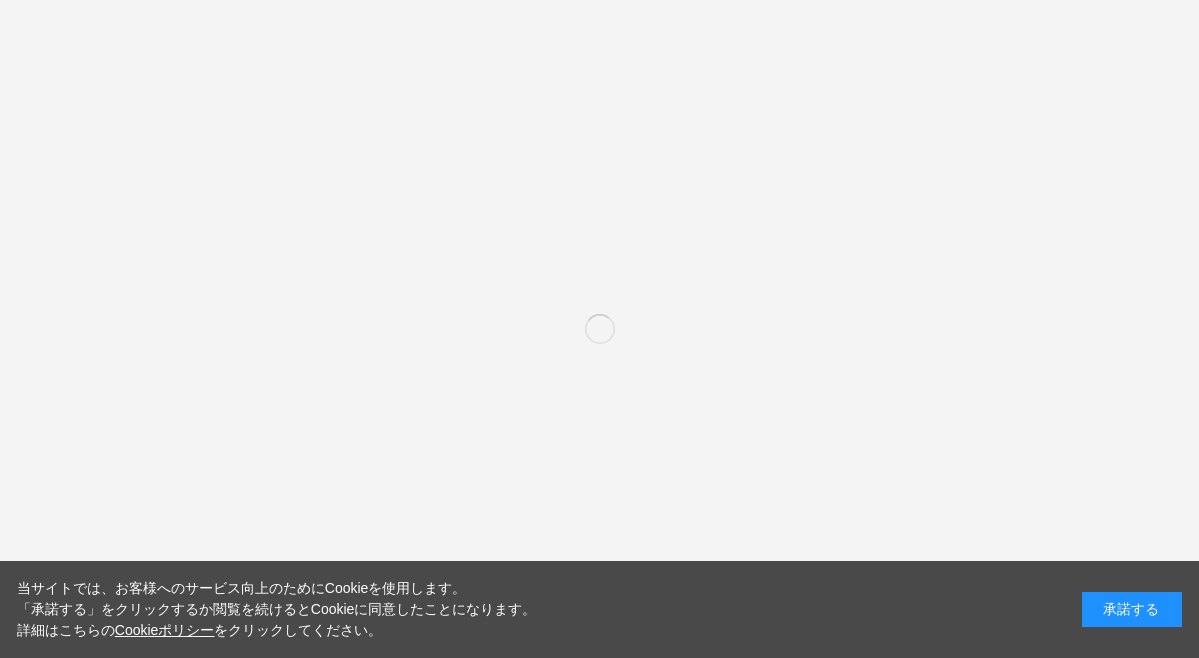 scroll, scrollTop: 0, scrollLeft: 0, axis: both 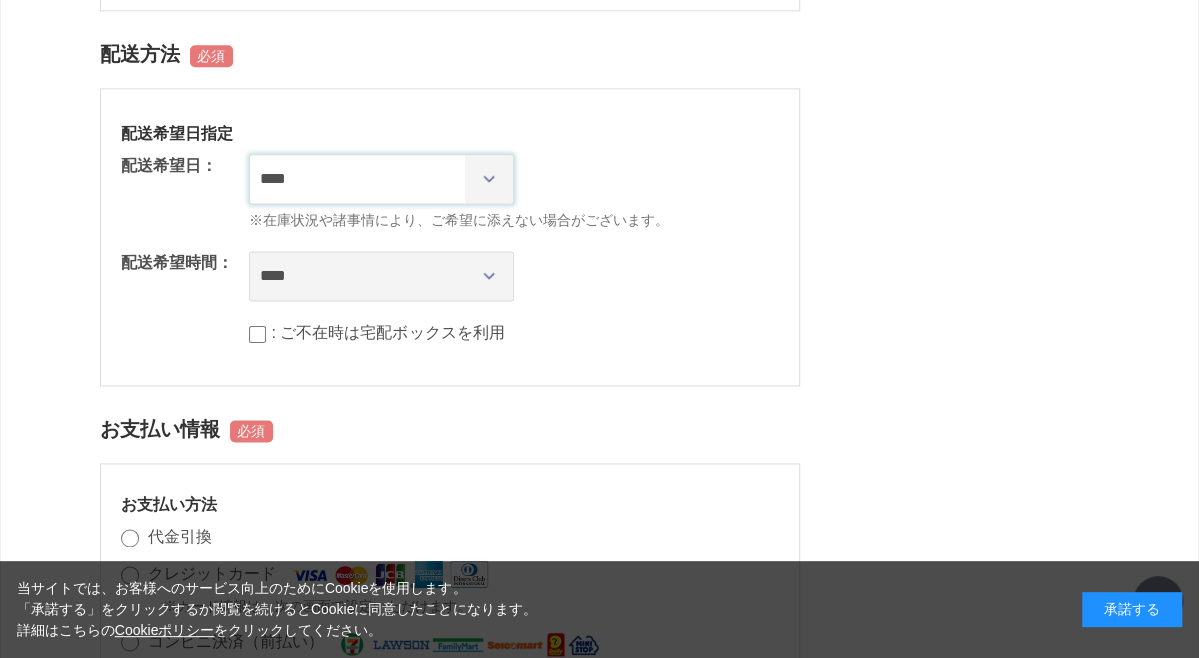 click on "**********" at bounding box center (381, 179) 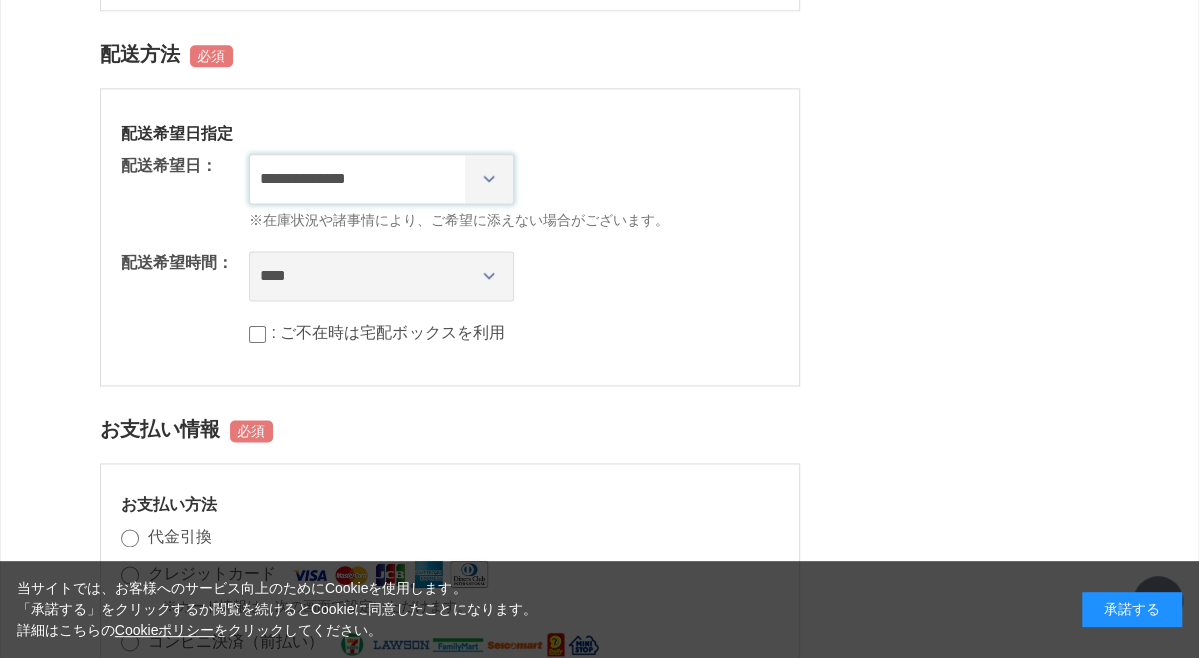 click on "**********" at bounding box center (381, 179) 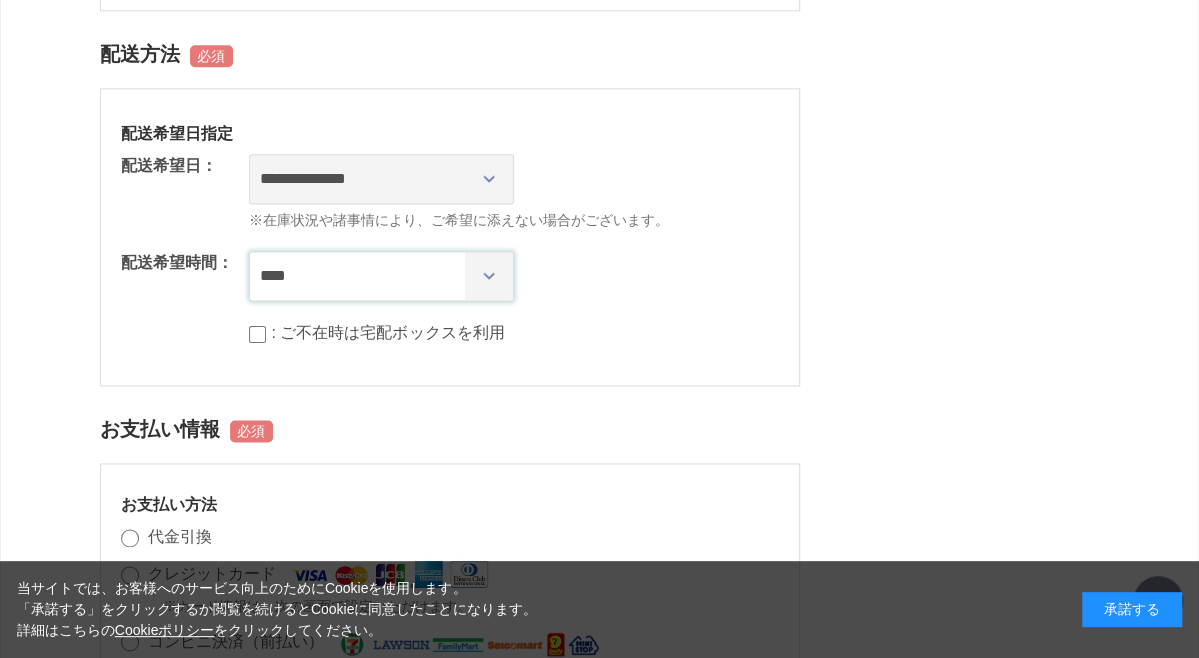 click on "**** *** ****** ****** ****** ******" at bounding box center [381, 276] 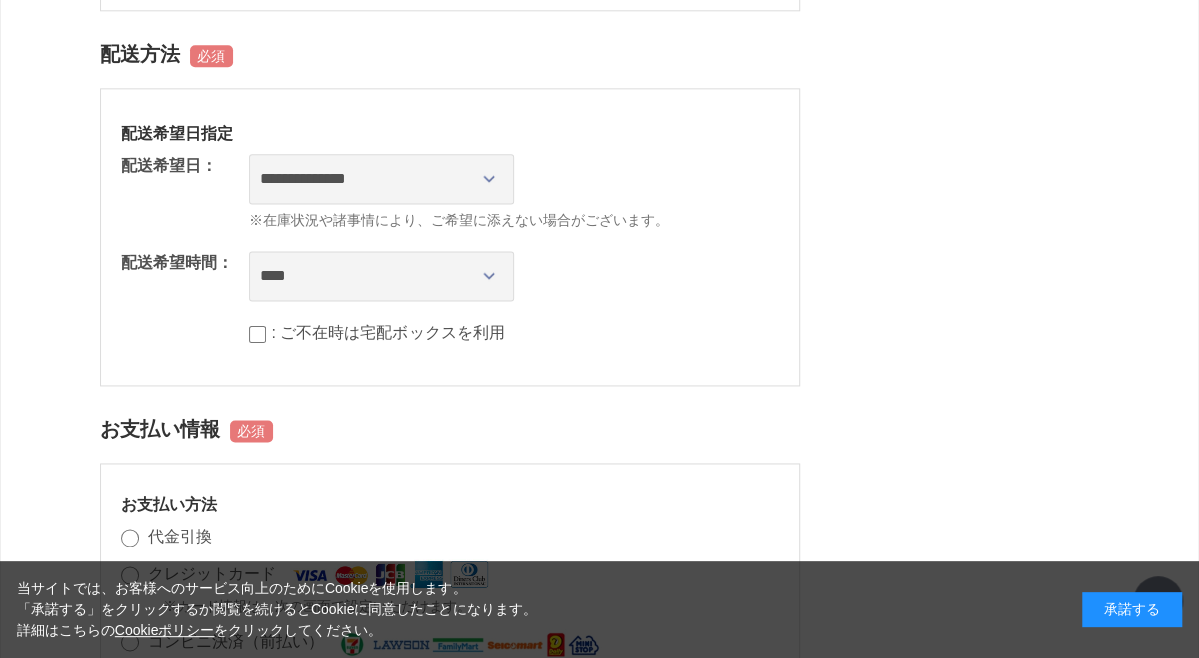 click on "**** *** ****** ****** ****** ******" at bounding box center (514, 276) 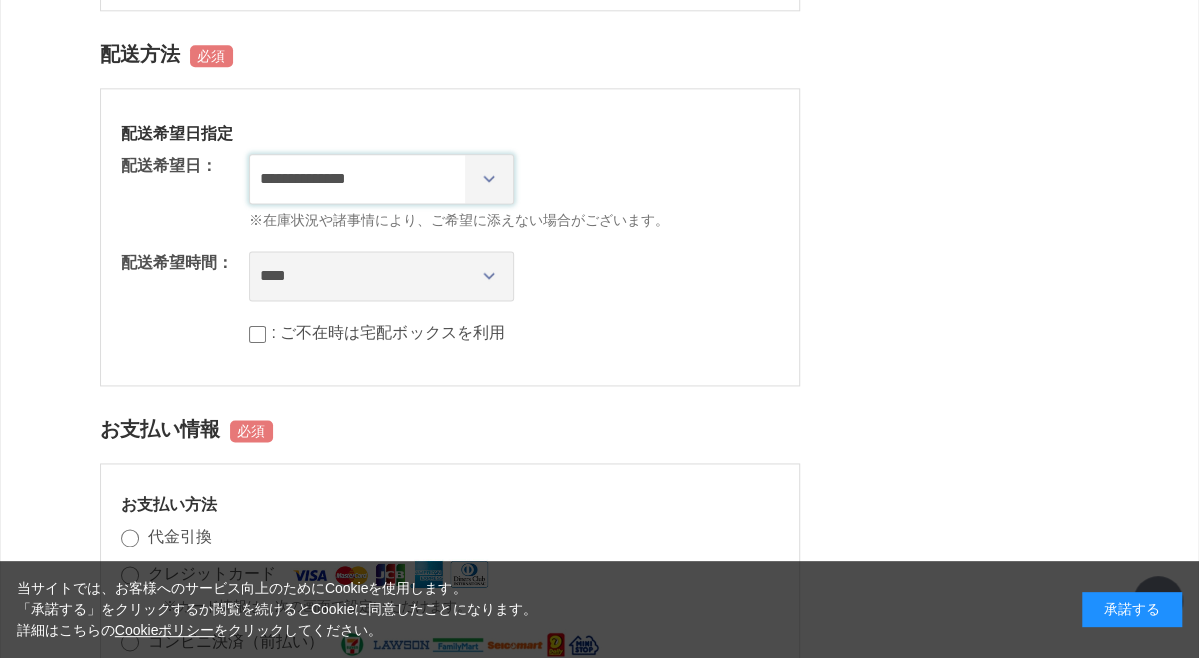 click on "**********" at bounding box center (381, 179) 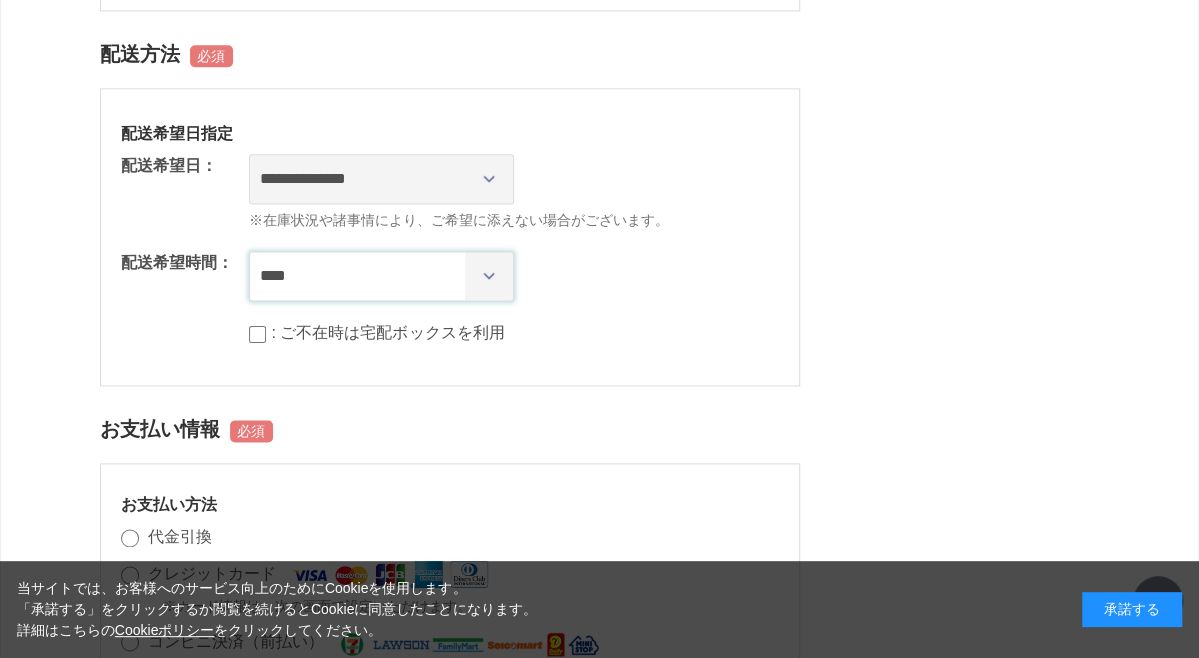click on "**** *** ****** ****** ****** ******" at bounding box center (381, 276) 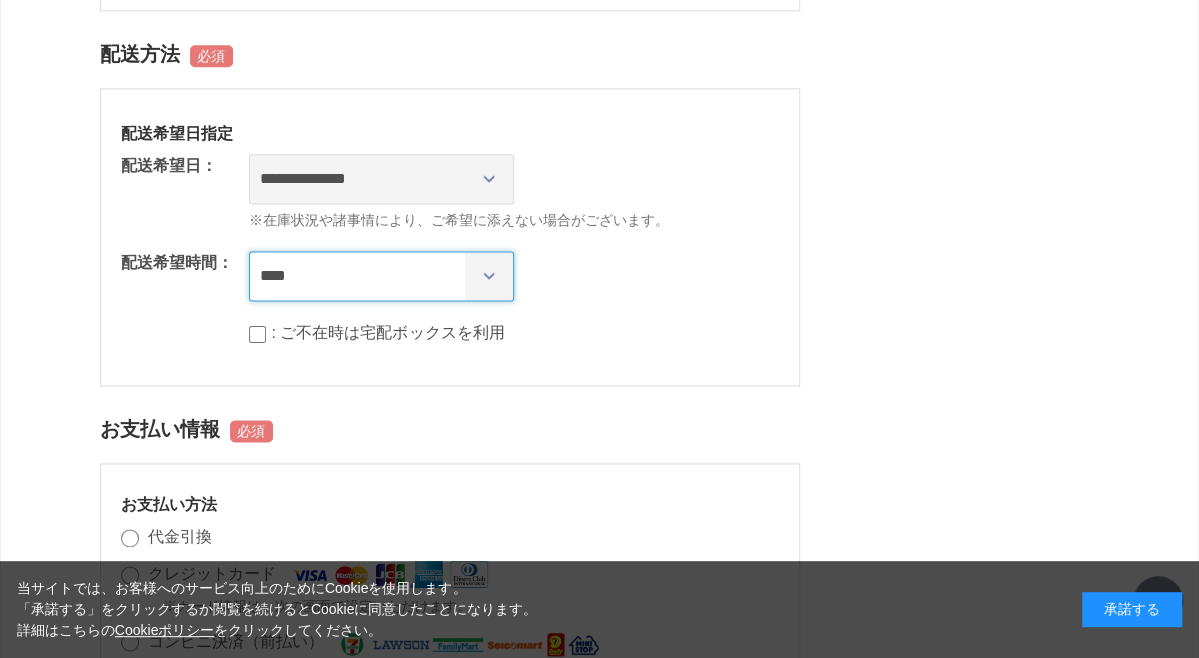 scroll, scrollTop: 1217, scrollLeft: 0, axis: vertical 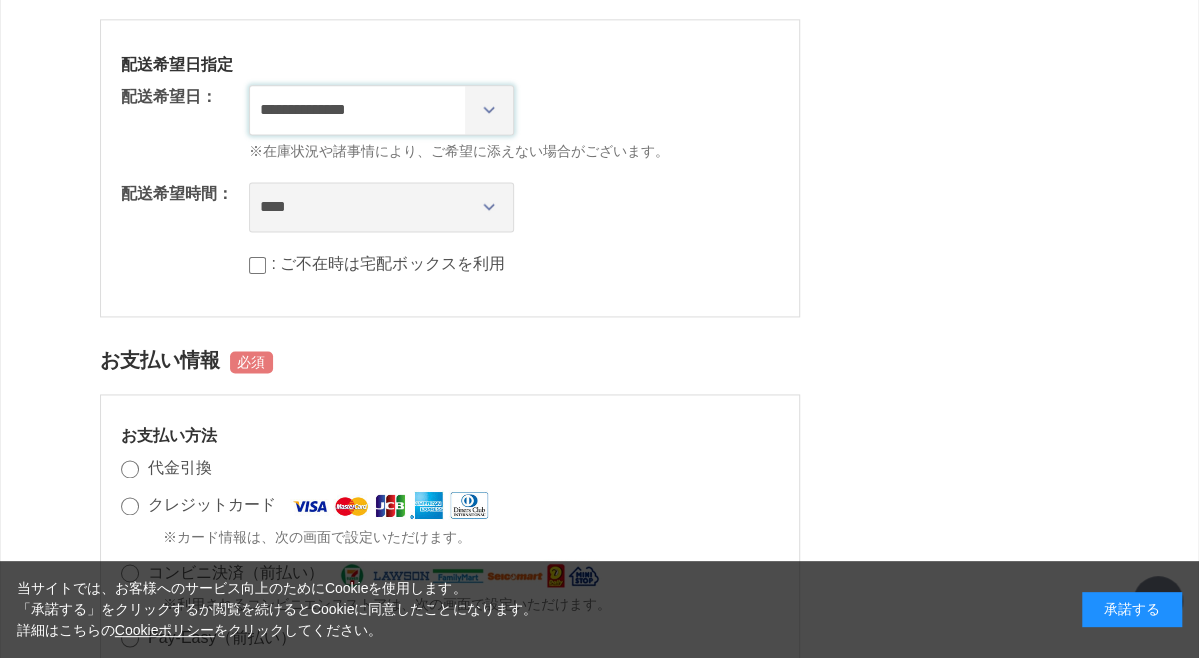 click on "**********" at bounding box center [381, 110] 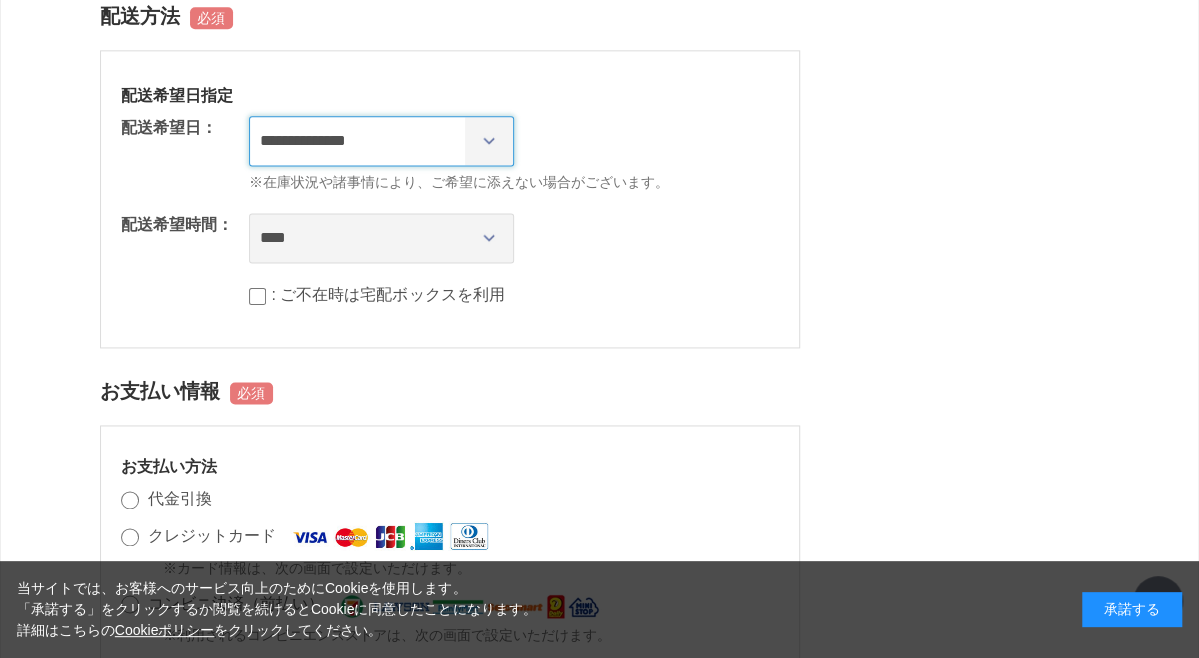 scroll, scrollTop: 1180, scrollLeft: 0, axis: vertical 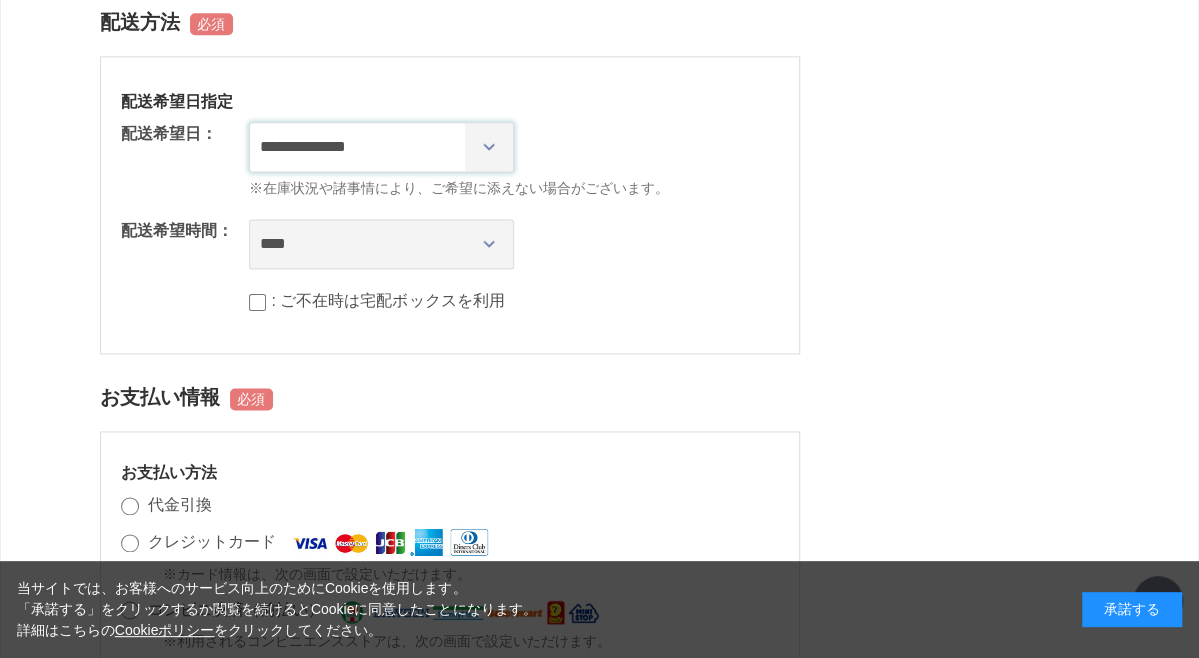 click on "**********" at bounding box center (381, 147) 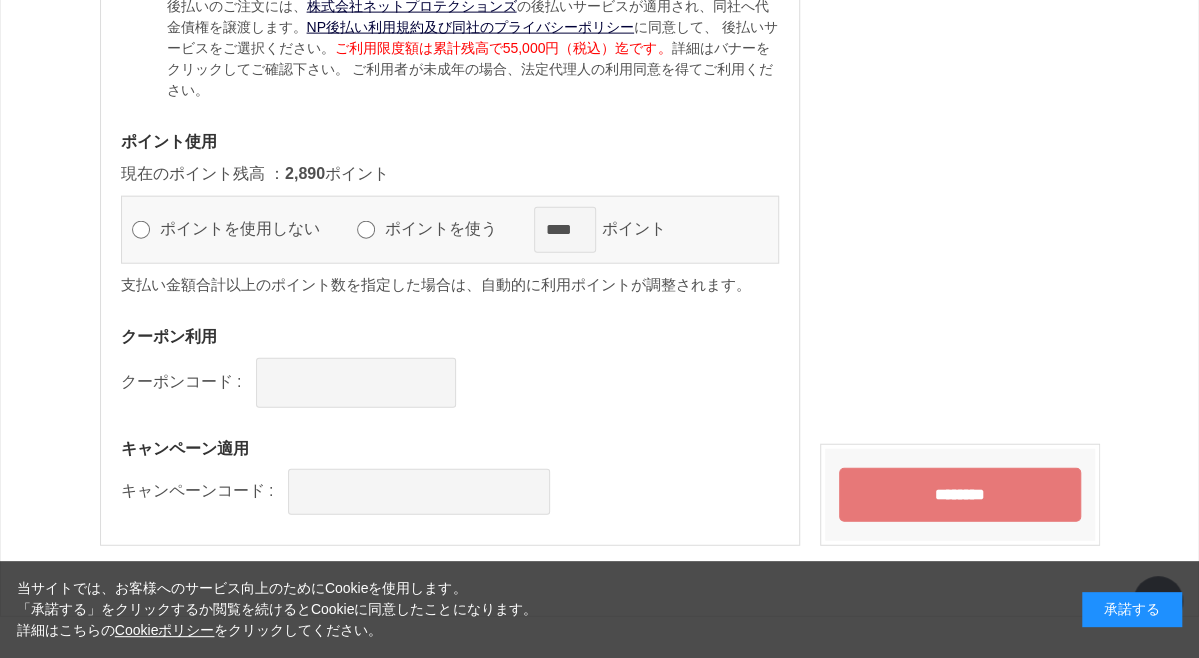 scroll, scrollTop: 2215, scrollLeft: 0, axis: vertical 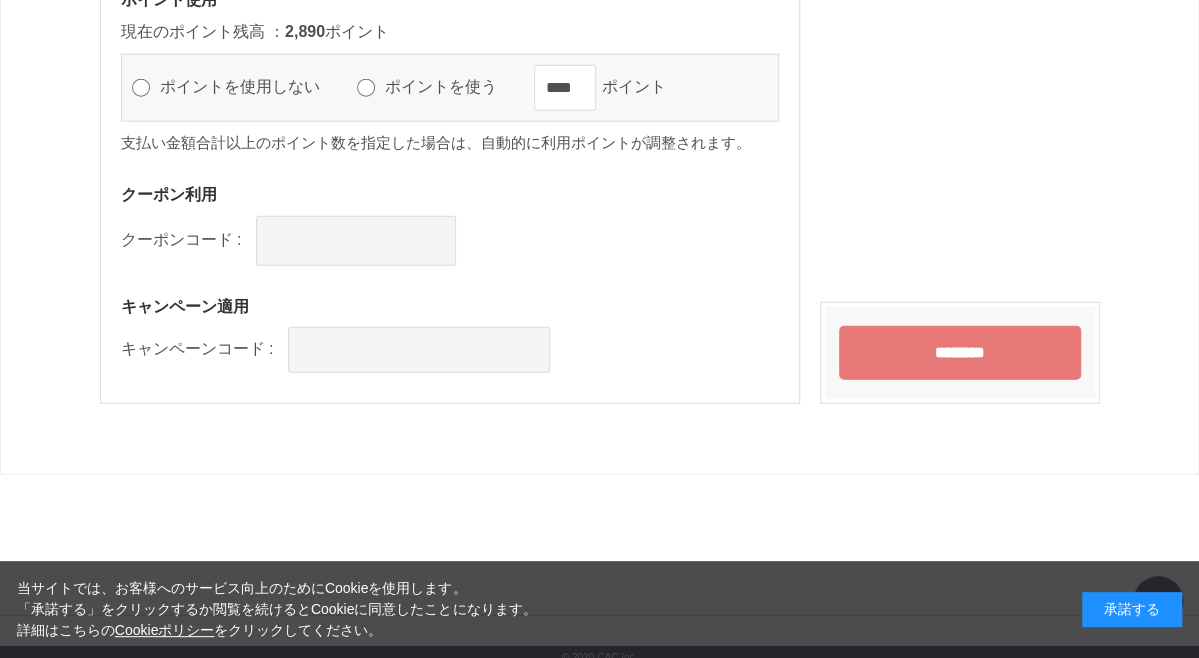 click on "********" at bounding box center [960, 353] 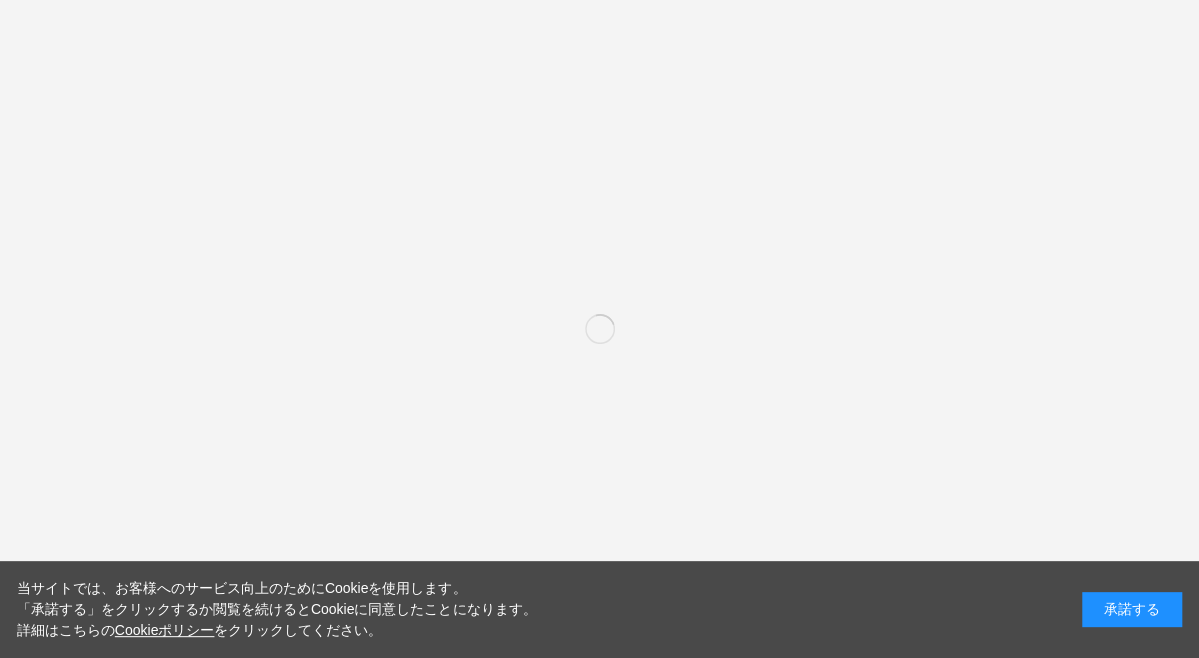 scroll, scrollTop: 1231, scrollLeft: 0, axis: vertical 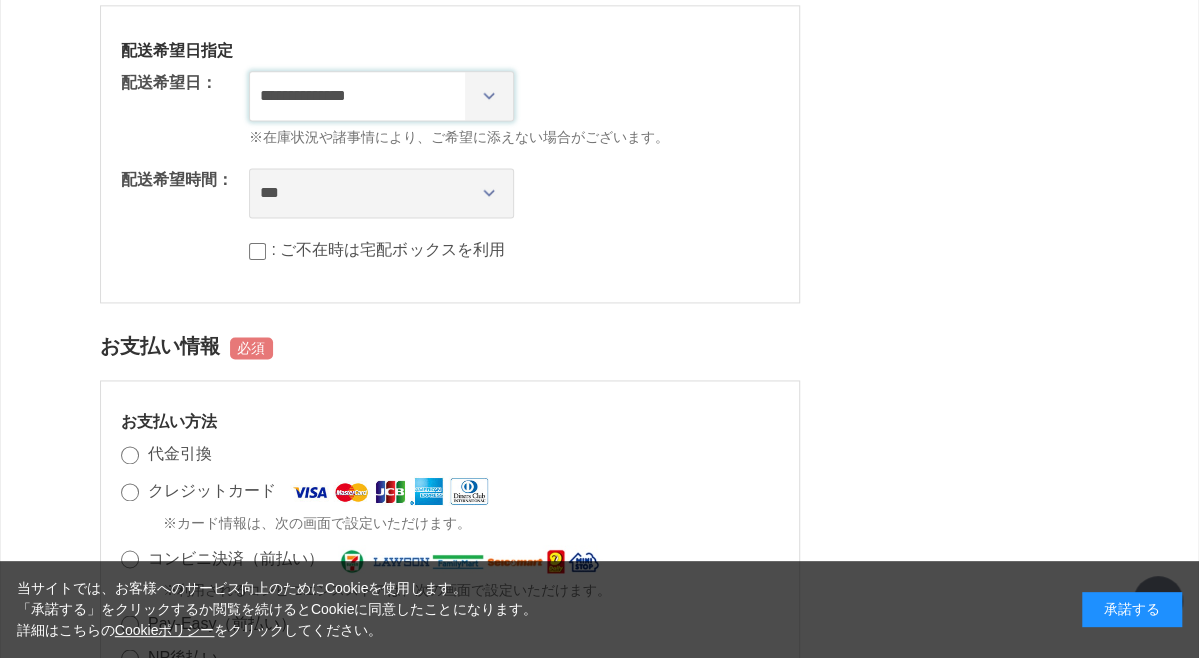 click on "**********" at bounding box center (381, 96) 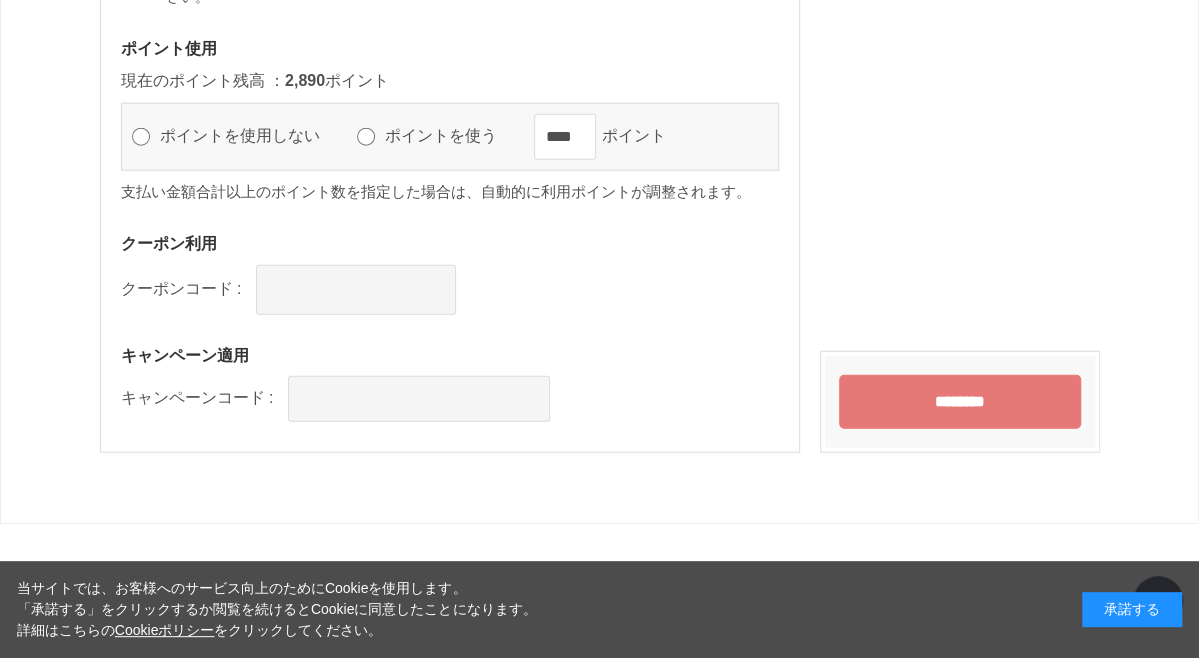 scroll, scrollTop: 2302, scrollLeft: 0, axis: vertical 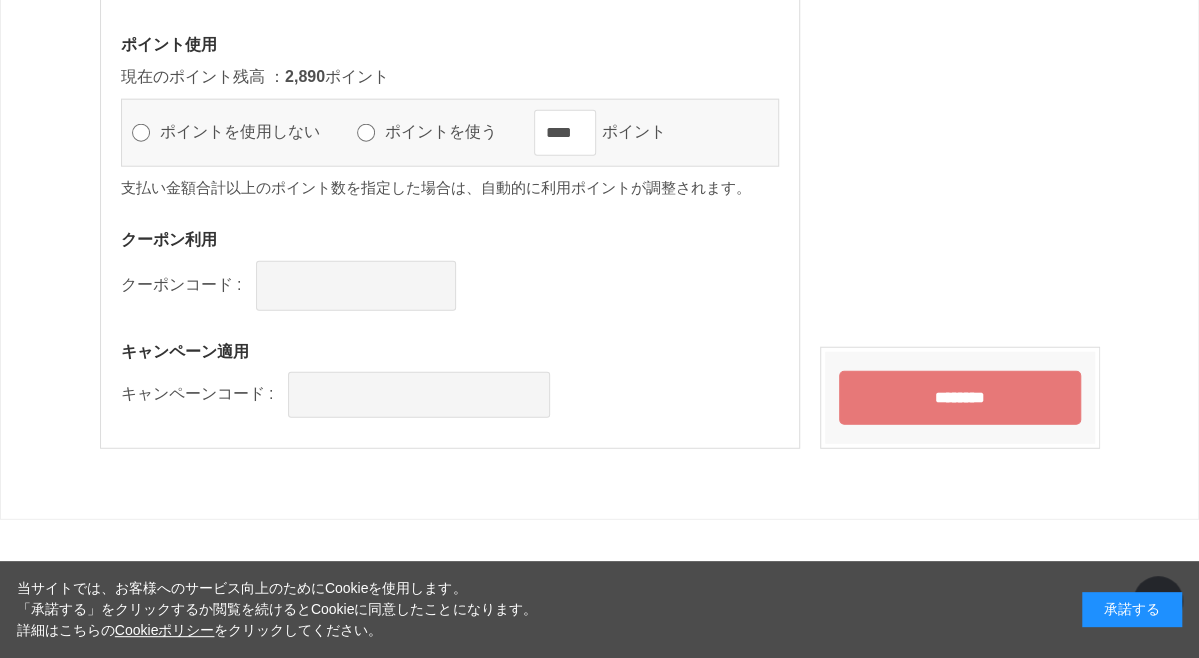 click on "********" at bounding box center [960, 398] 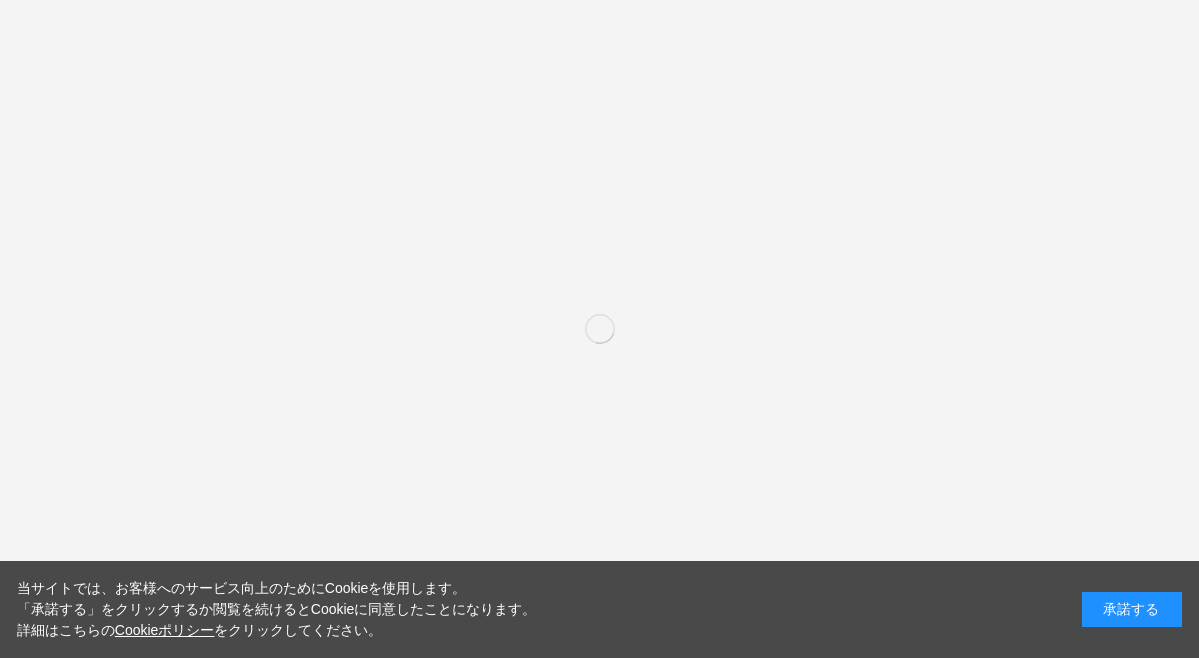 scroll, scrollTop: 0, scrollLeft: 0, axis: both 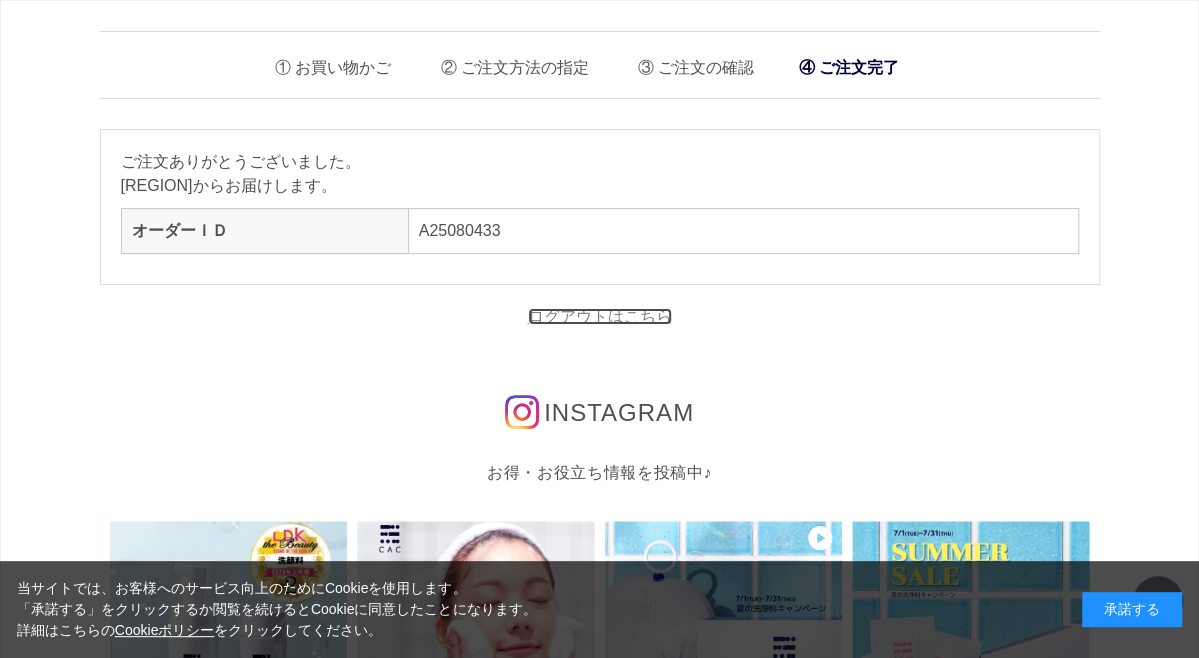 click on "ログアウトはこちら" at bounding box center [600, 316] 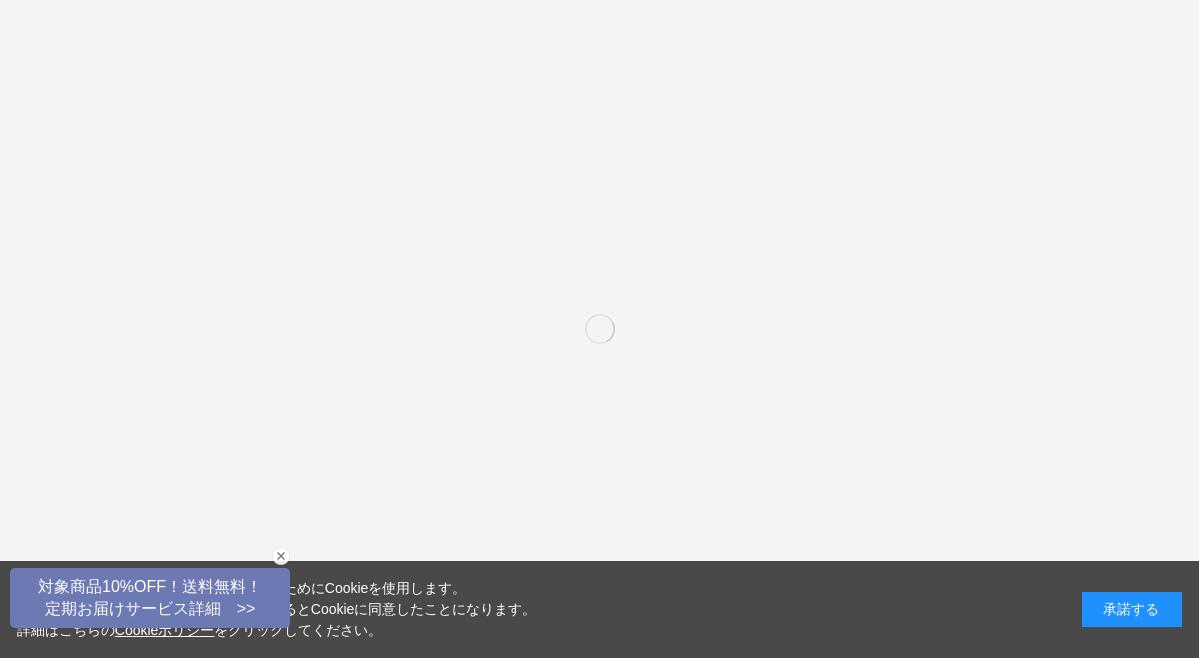 scroll, scrollTop: 0, scrollLeft: 0, axis: both 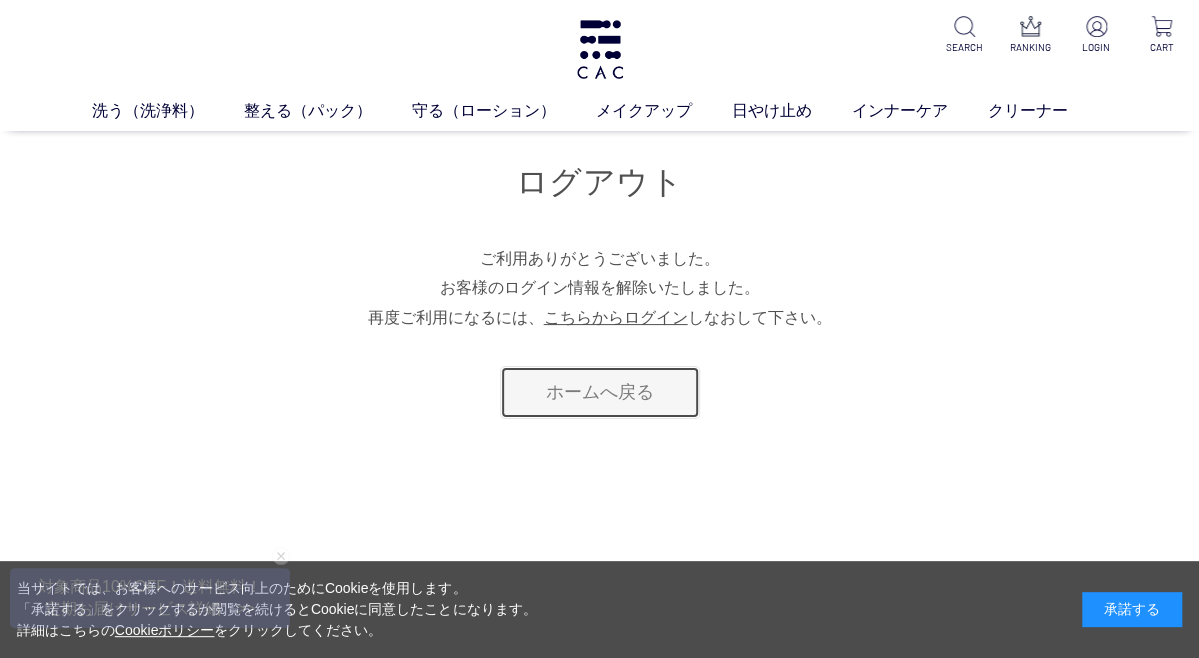 click on "ホームへ戻る" at bounding box center (600, 392) 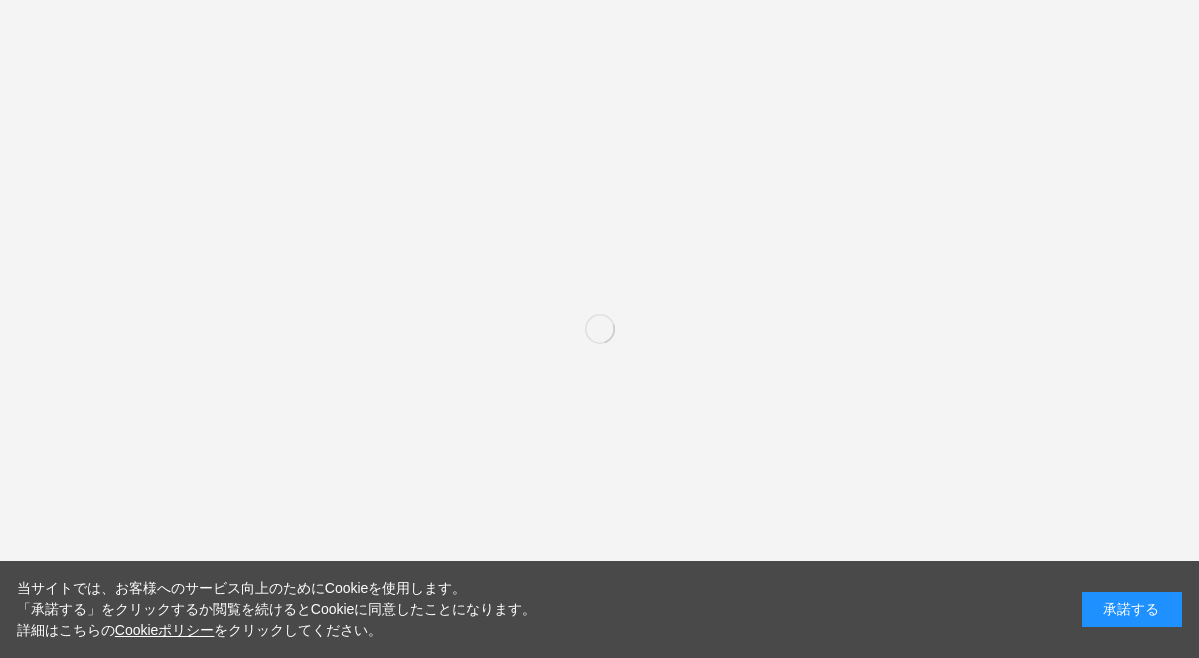 scroll, scrollTop: 0, scrollLeft: 0, axis: both 